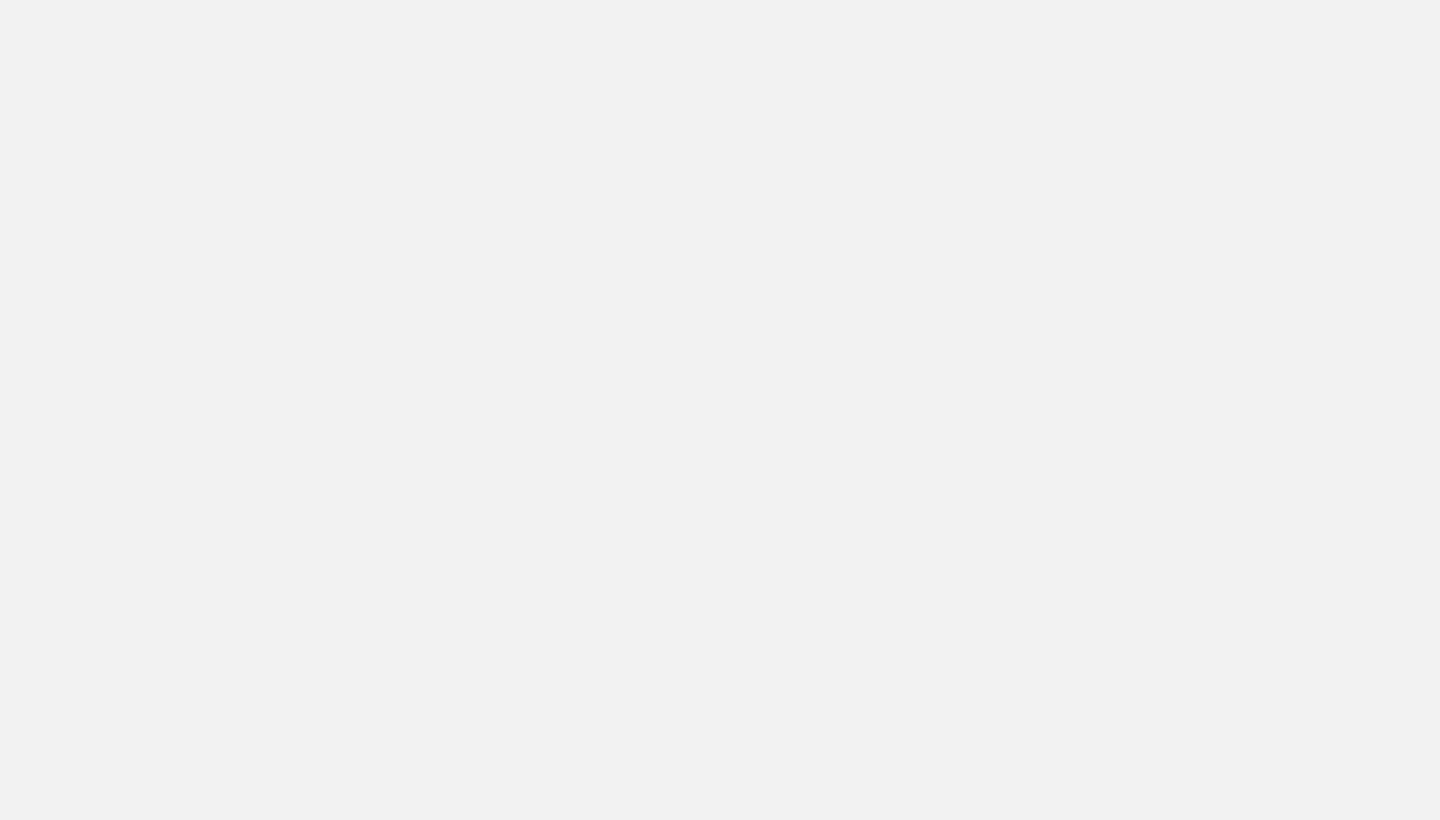 scroll, scrollTop: 0, scrollLeft: 0, axis: both 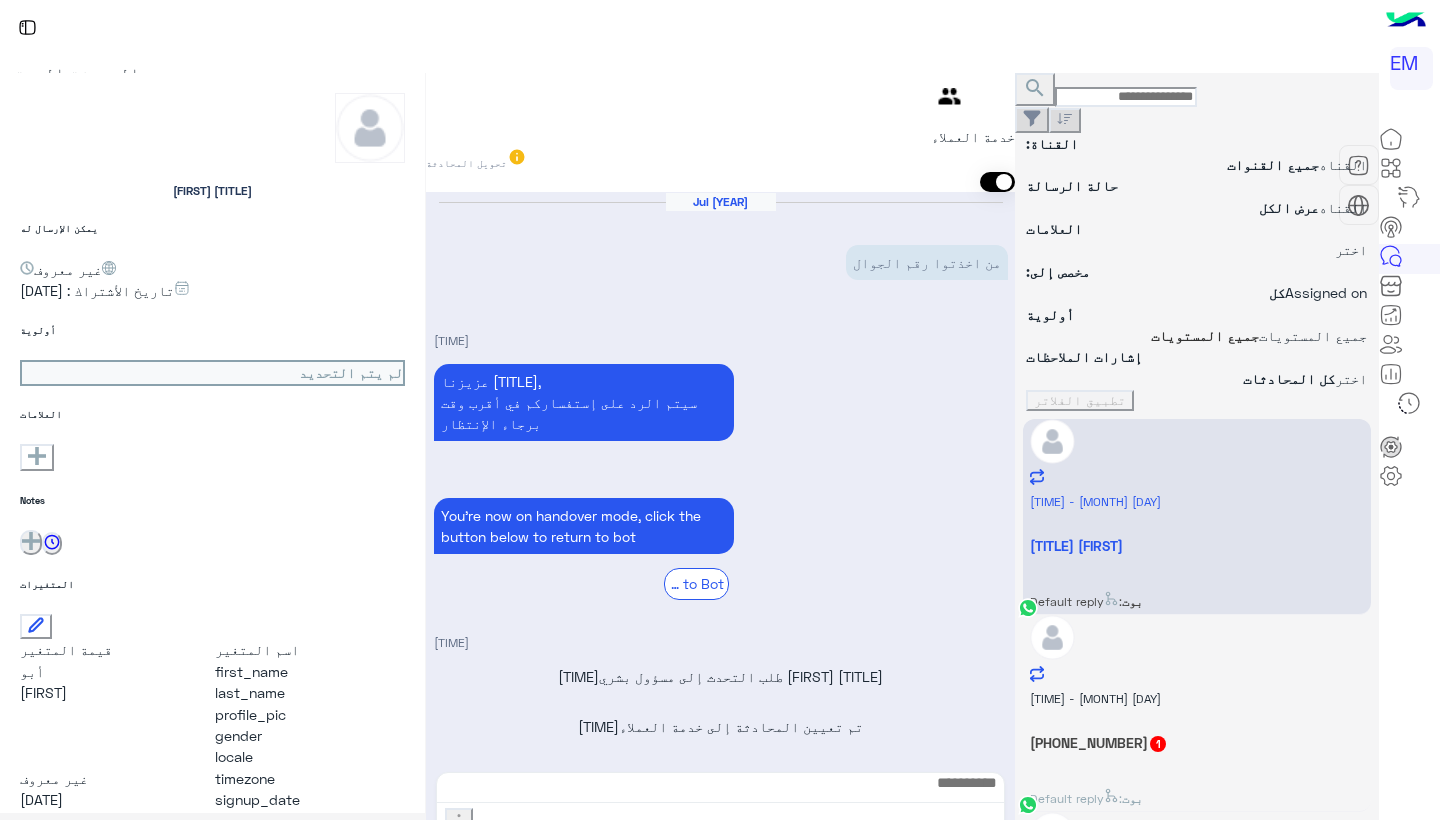 click on "بوت :   Default reply" at bounding box center [1197, 596] 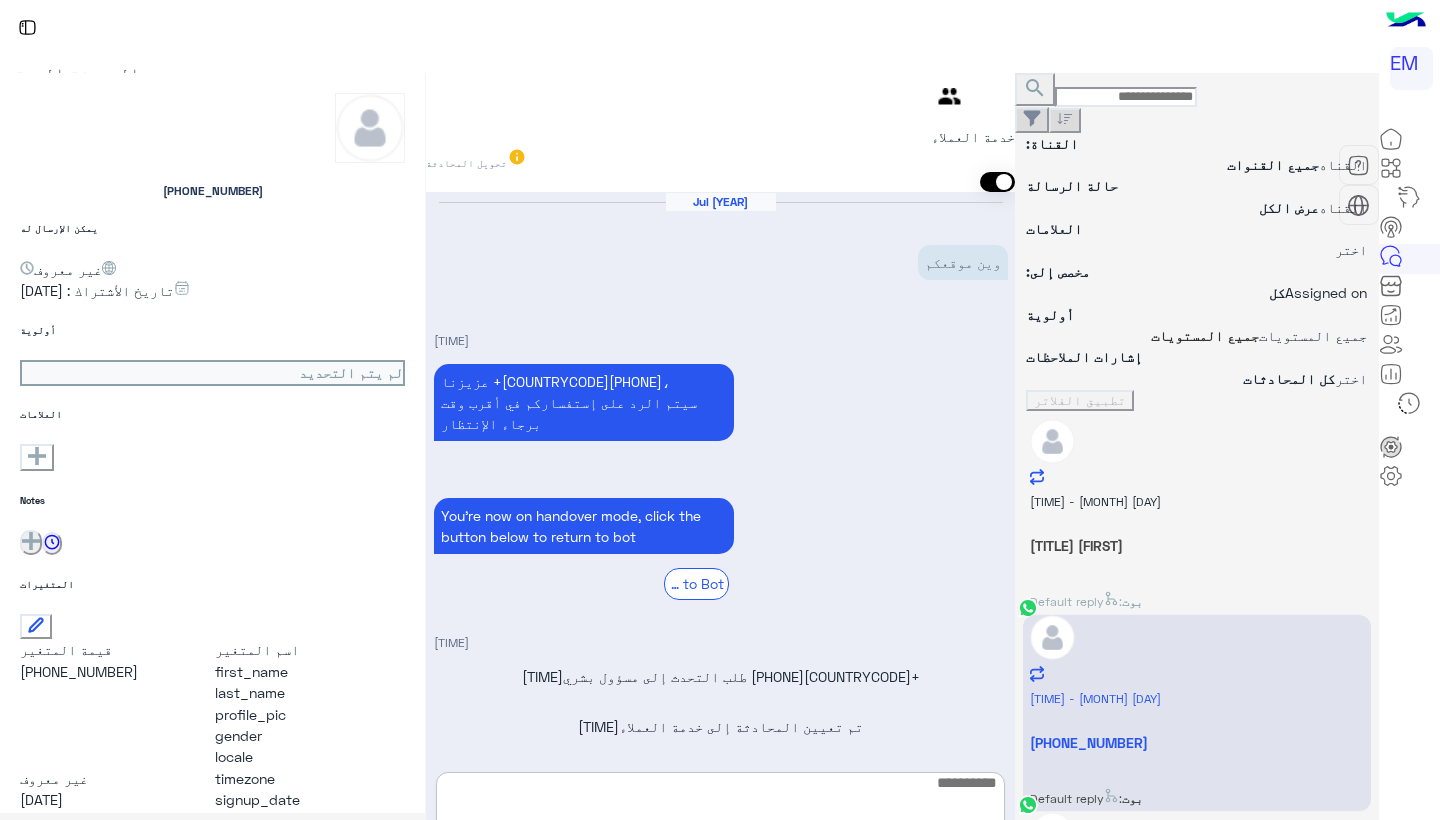 click at bounding box center [720, 833] 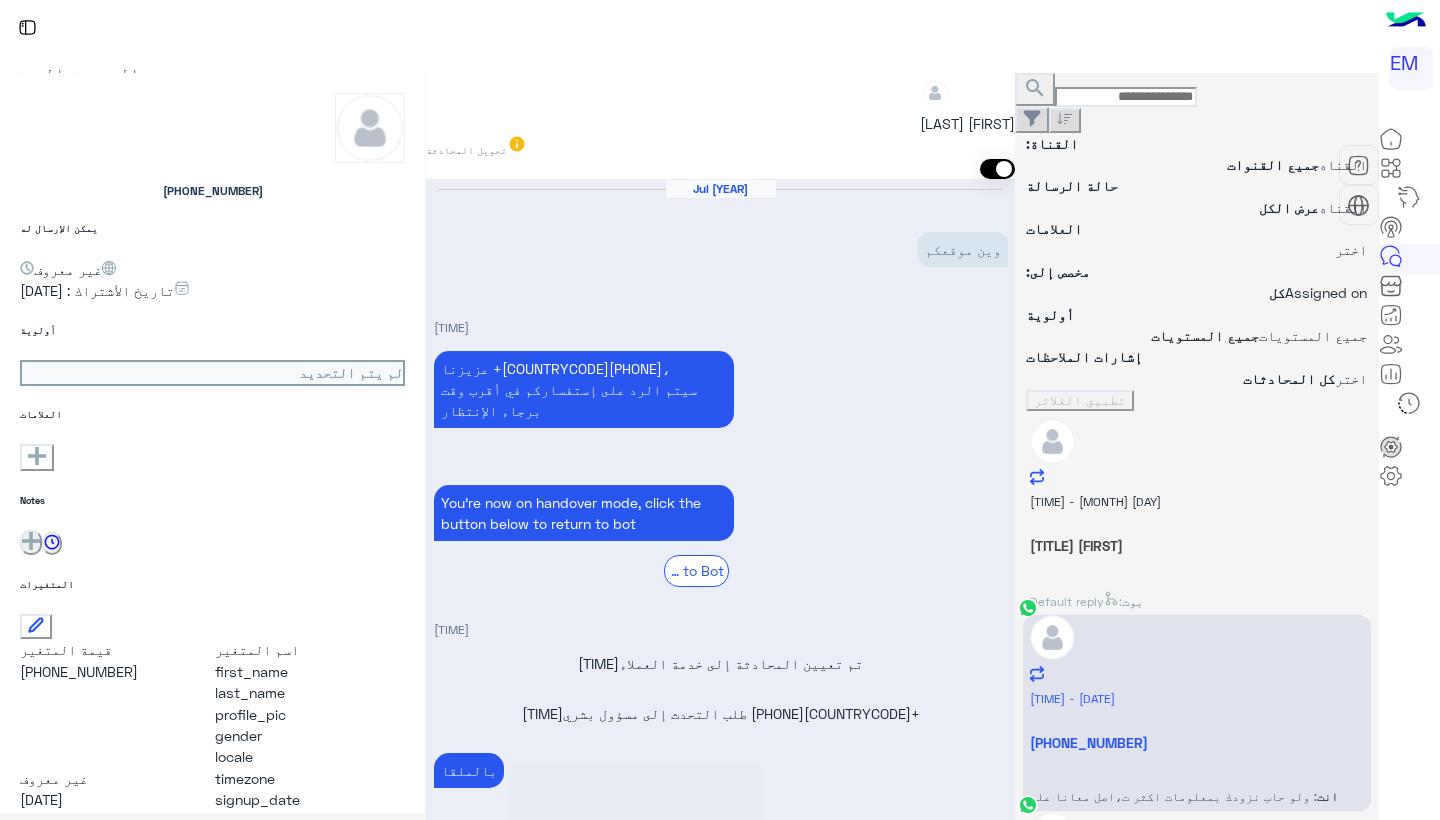 scroll, scrollTop: 95, scrollLeft: 0, axis: vertical 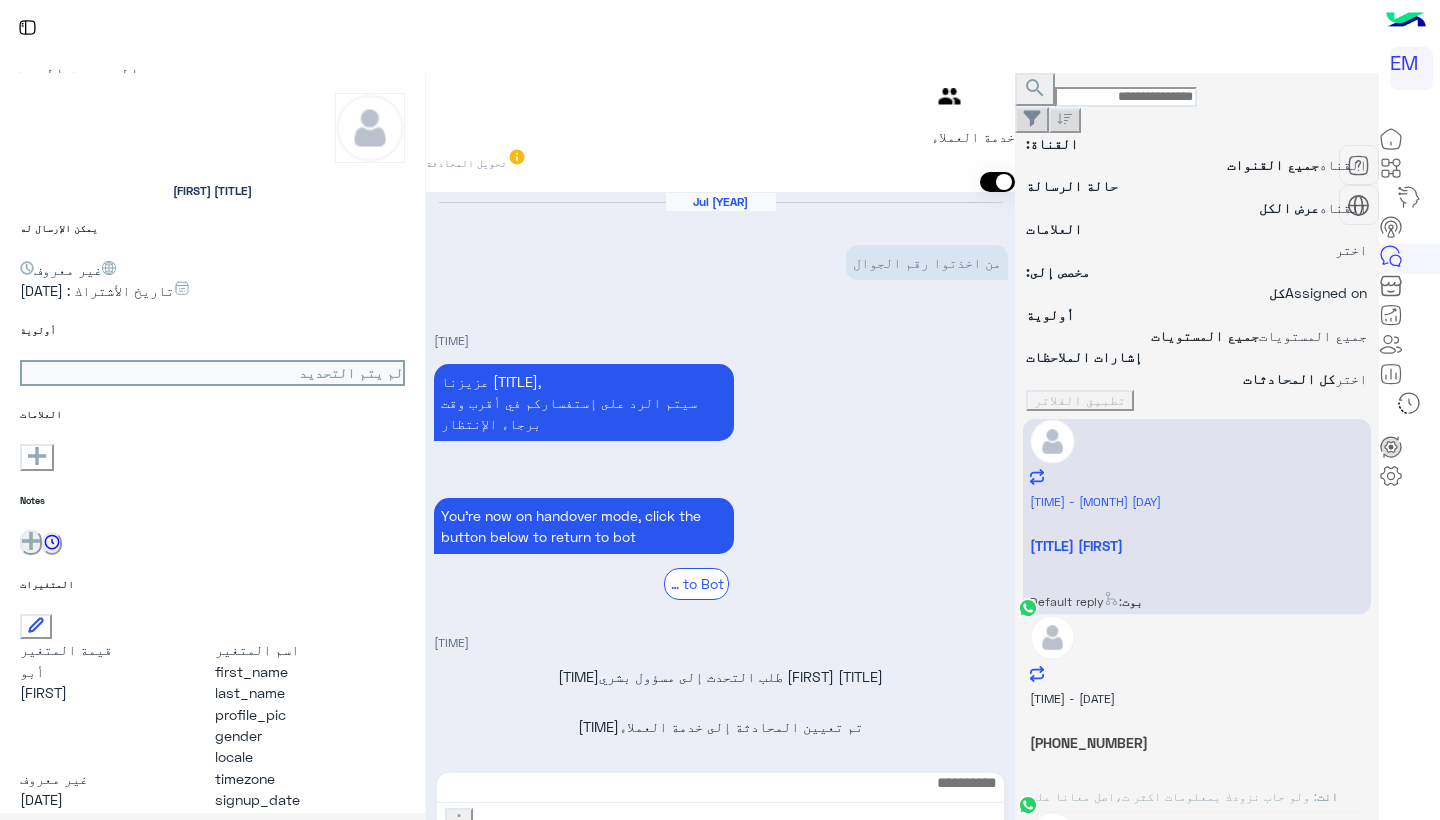click on "[DAY] [MONTH] - [TIME]" at bounding box center [1197, 500] 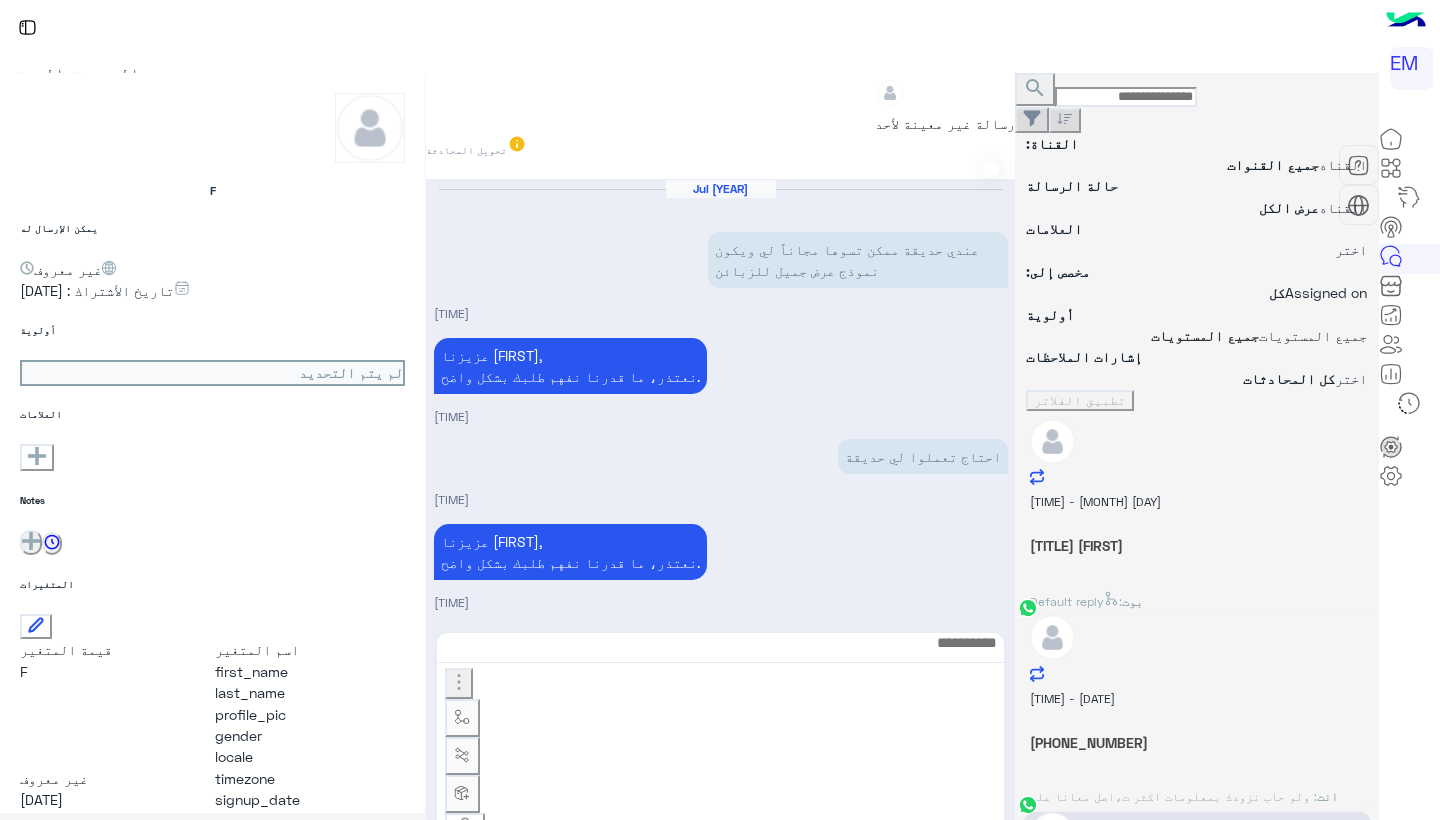 click on "بوت :   Default reply" at bounding box center [1197, 596] 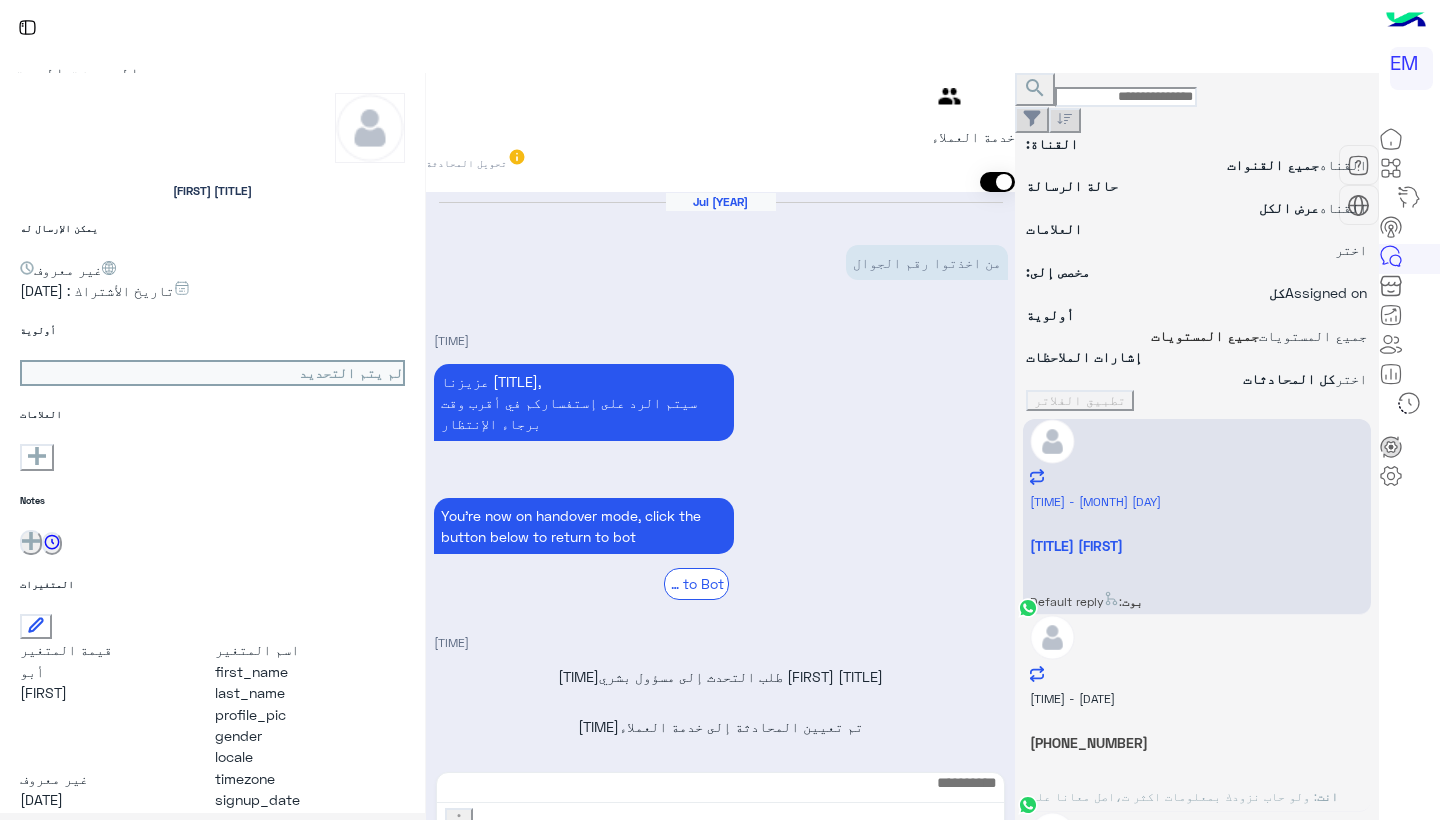 click on "انت  : ولو حاب نزودك بمعلومات اكثر ت،اصل معانا على الرقم الموضح" at bounding box center [1197, 601] 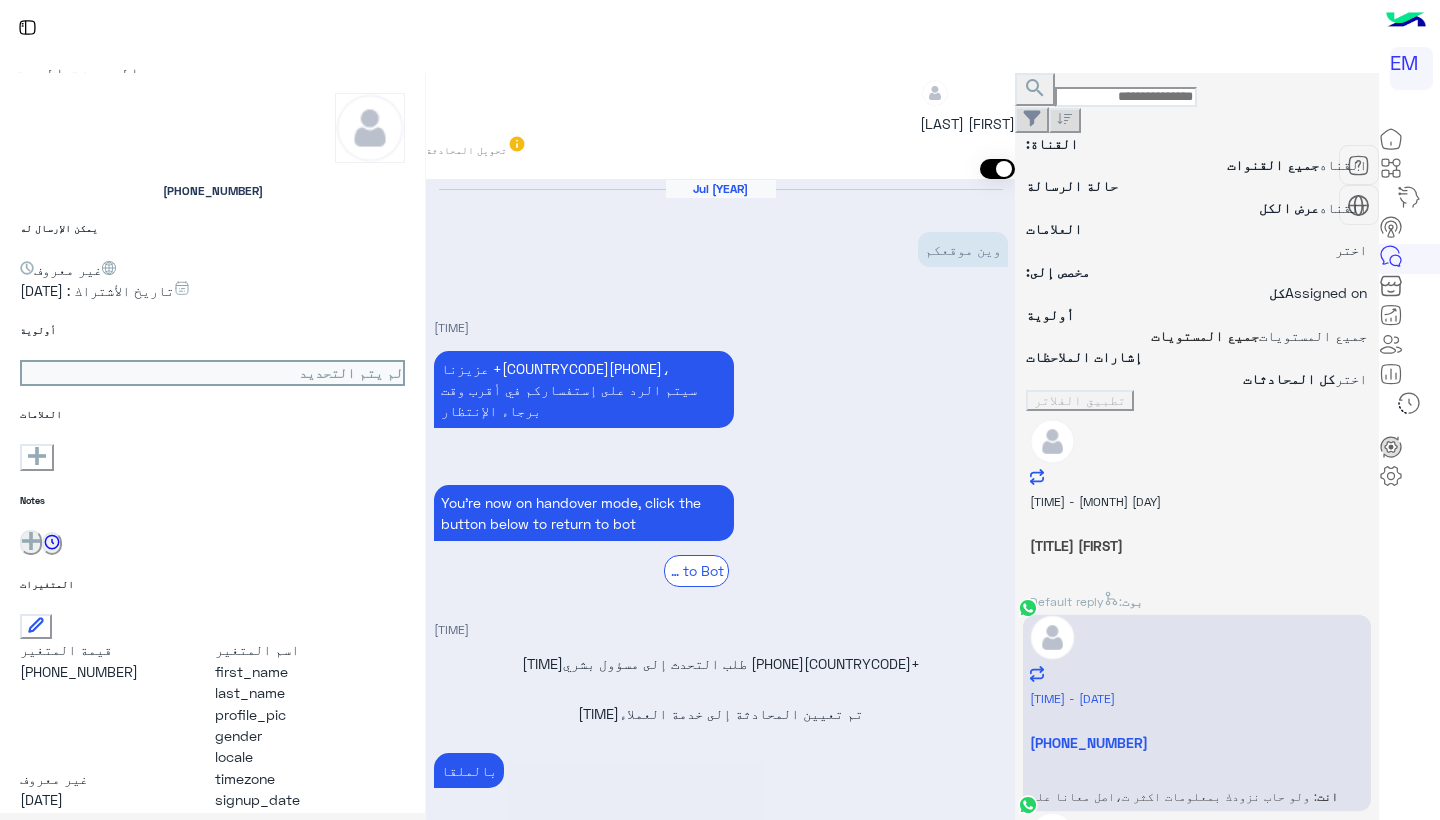 scroll, scrollTop: 0, scrollLeft: 0, axis: both 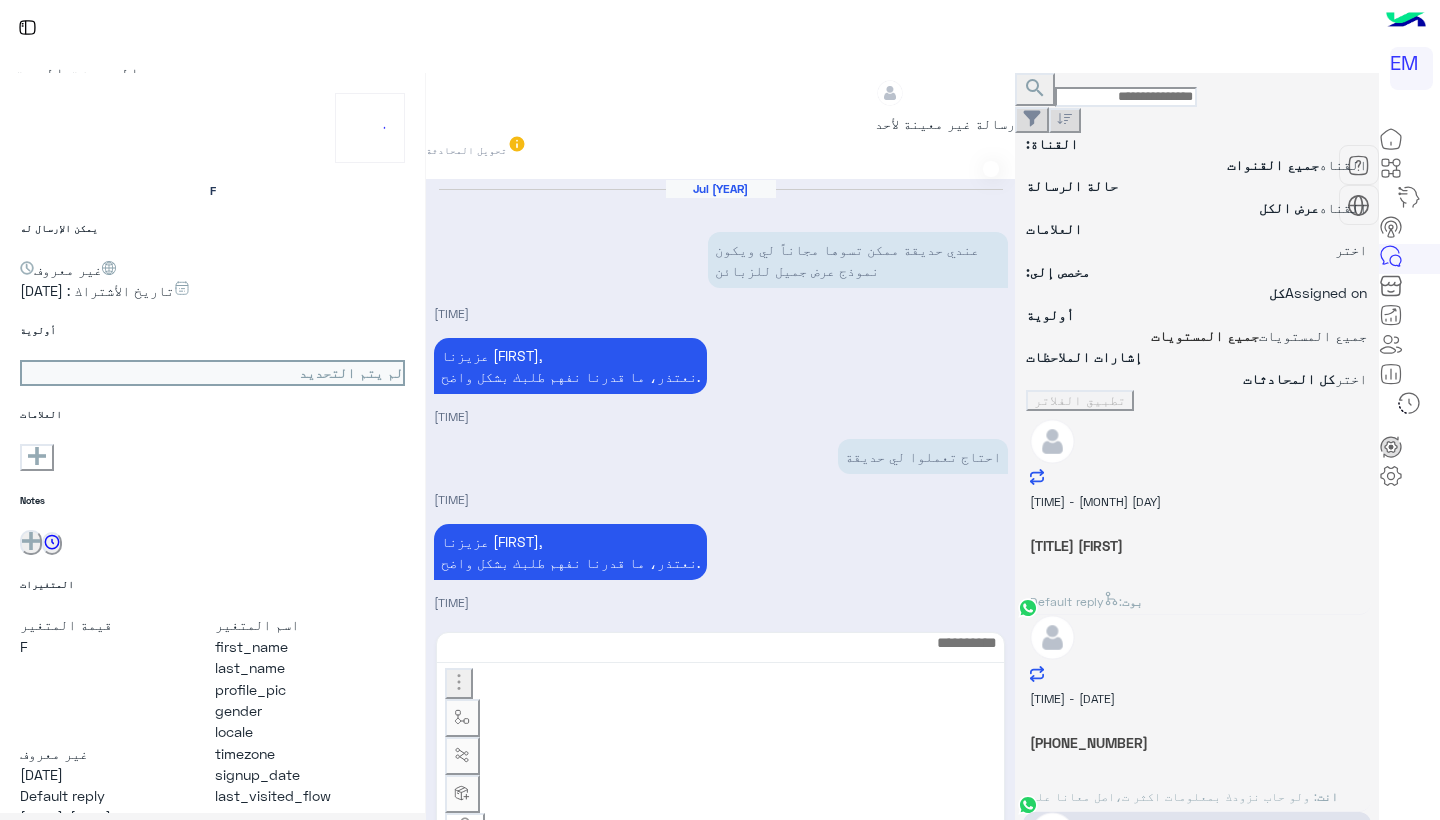 click on "بوت :   Default reply" at bounding box center [1197, 601] 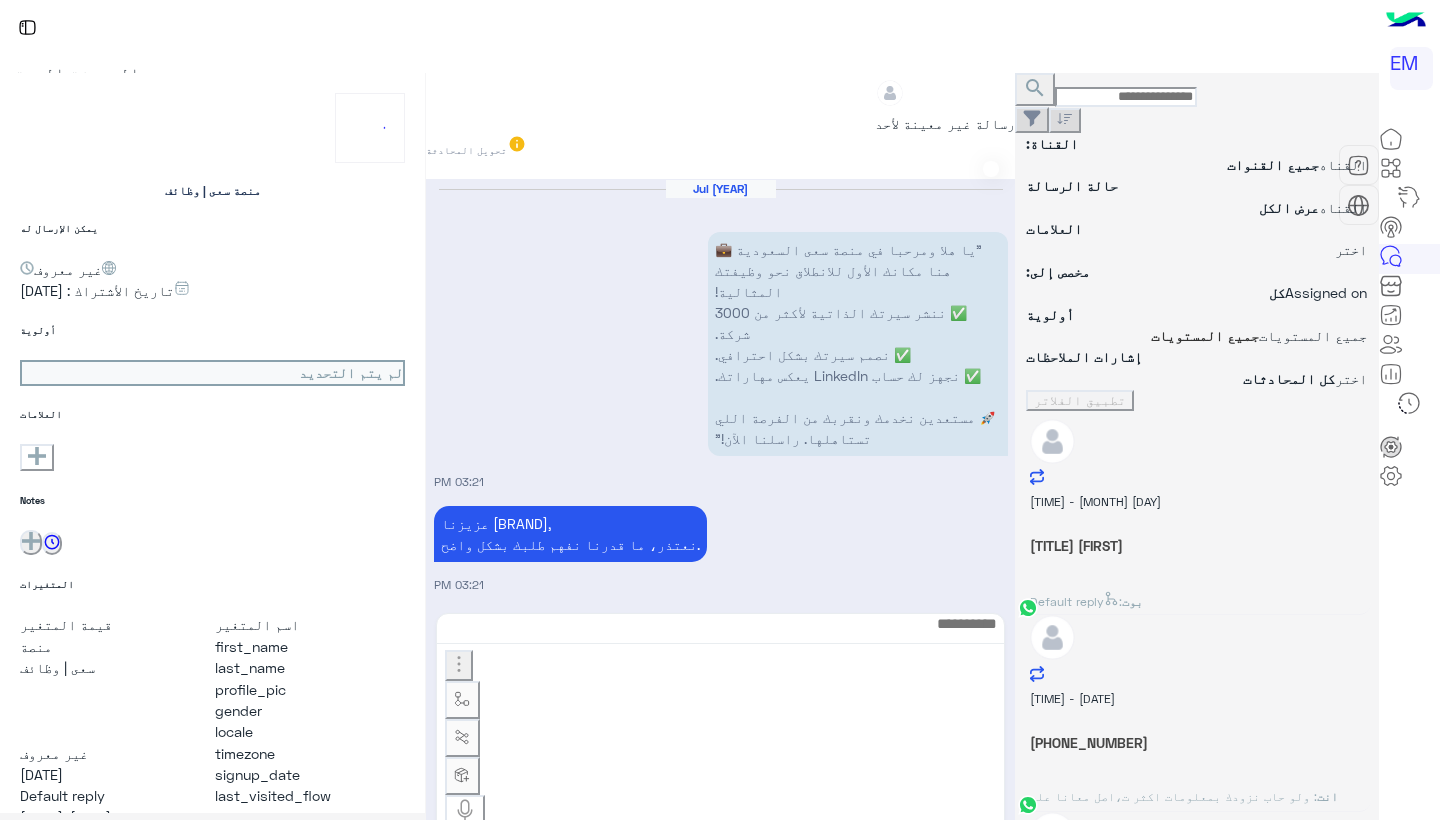 click on ": ولو حاب نزودك بمعلومات اكثر ت،اصل معانا على الرقم الموضح" at bounding box center (1076, 601) 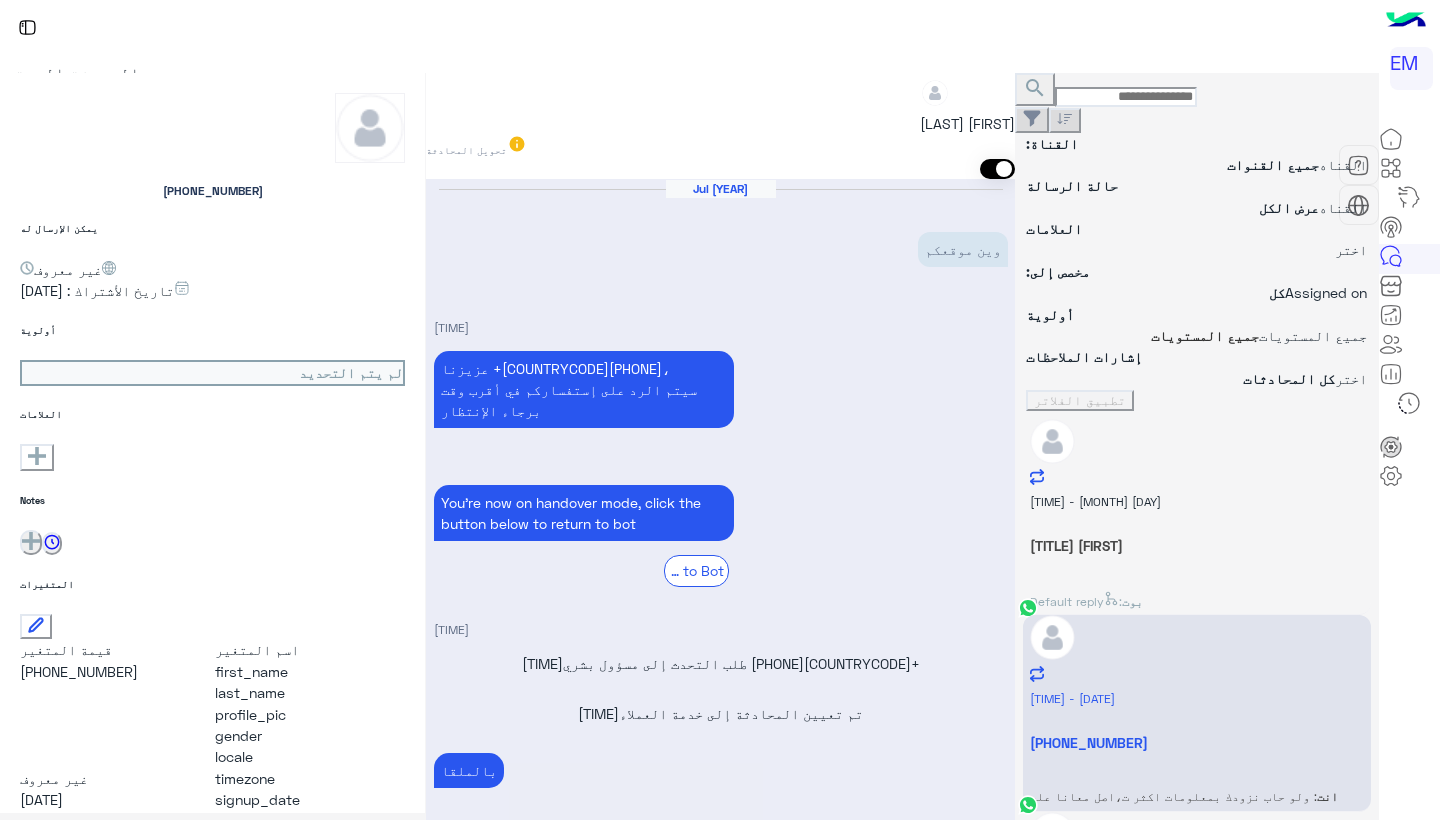 scroll, scrollTop: 5, scrollLeft: 0, axis: vertical 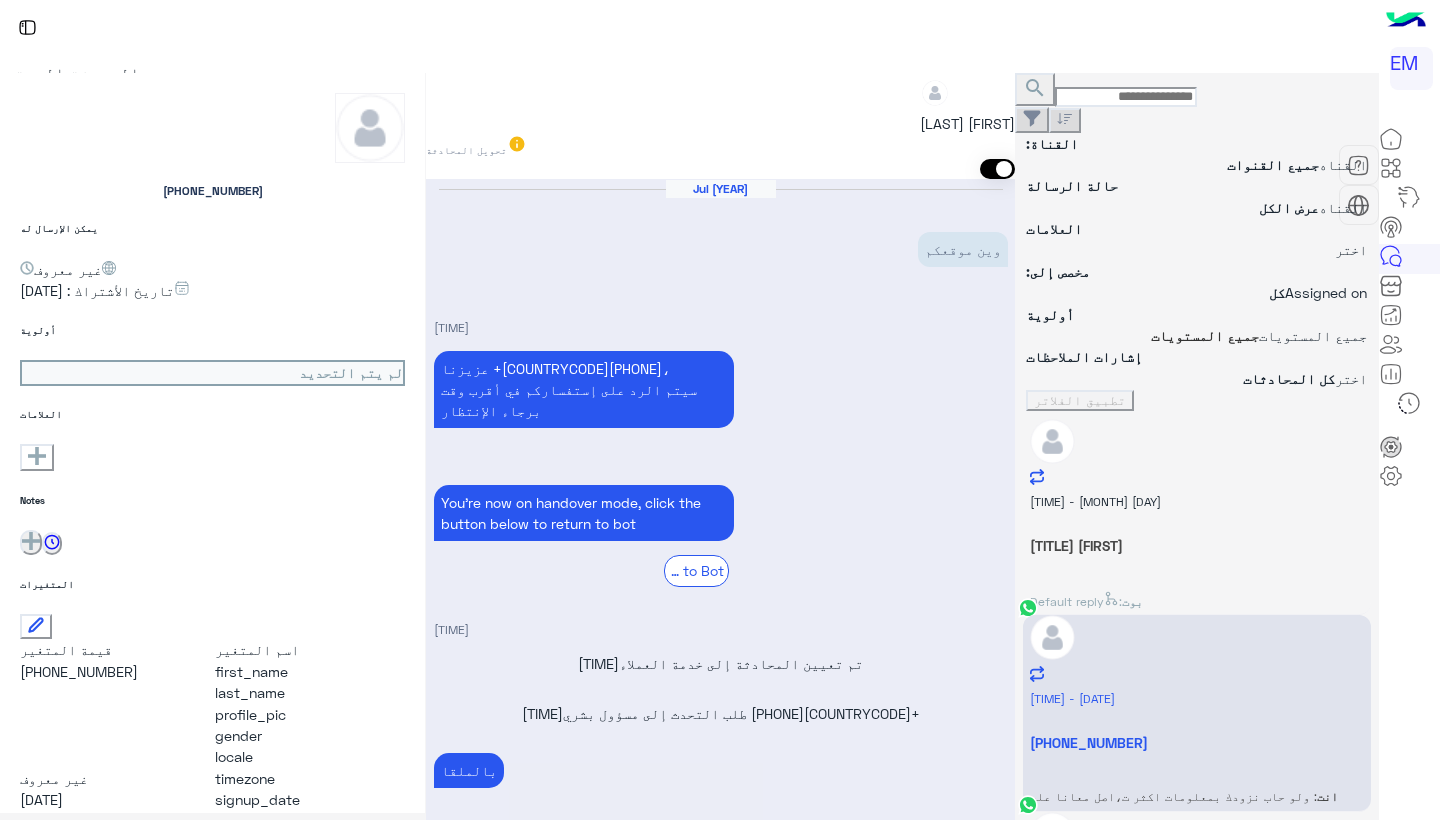 click on "Jul [DAY], [YEAR]  وين موقعكم   [TIME]  عزيزنا +[COUNTRYCODE][PHONE]، سيتم الرد على إستفساركم في أقرب وقت برجاء الإنتظار You're now on handover mode, click the button below to return to bot  Return to Bot     [TIME]   تم تعيين المحادثة إلى خدمة العملاء   [TIME]       +[COUNTRYCODE][PHONE]  طلب التحدث إلى مسؤول بشري   [TIME]      بالملقا  [FIRST] [LAST]  -  [TIME]   [FIRST] [LAST]  انضم إلى المحادثة   [TIME]      ولو حاب نزودك بمعلومات اكثر ت،اصل معانا على الرقم الموضح  [FIRST] [LAST]  -  [TIME]  [FIRST]   [TIME]" at bounding box center [720, 667] 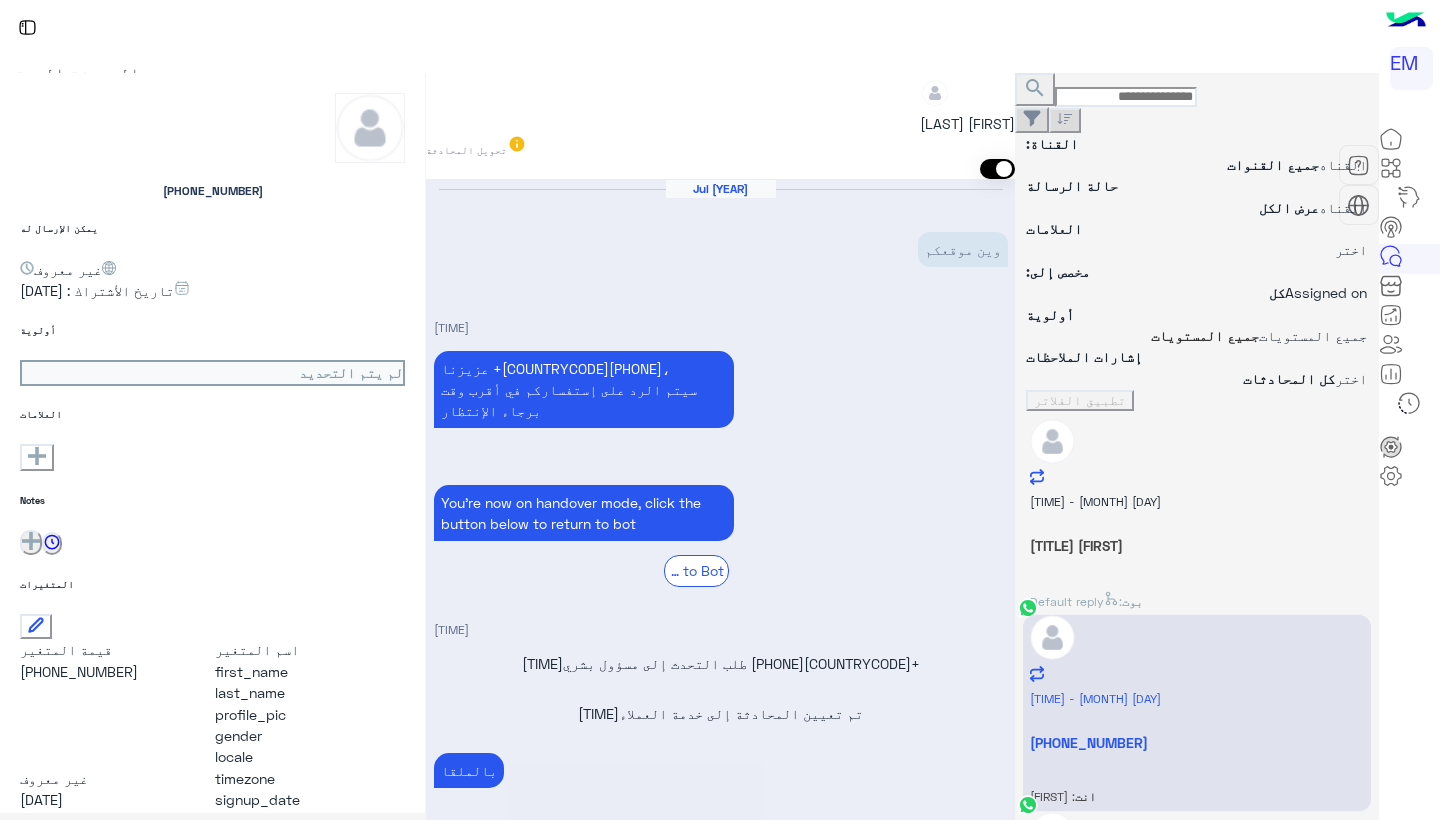 click on ":   Default reply" at bounding box center [1076, 601] 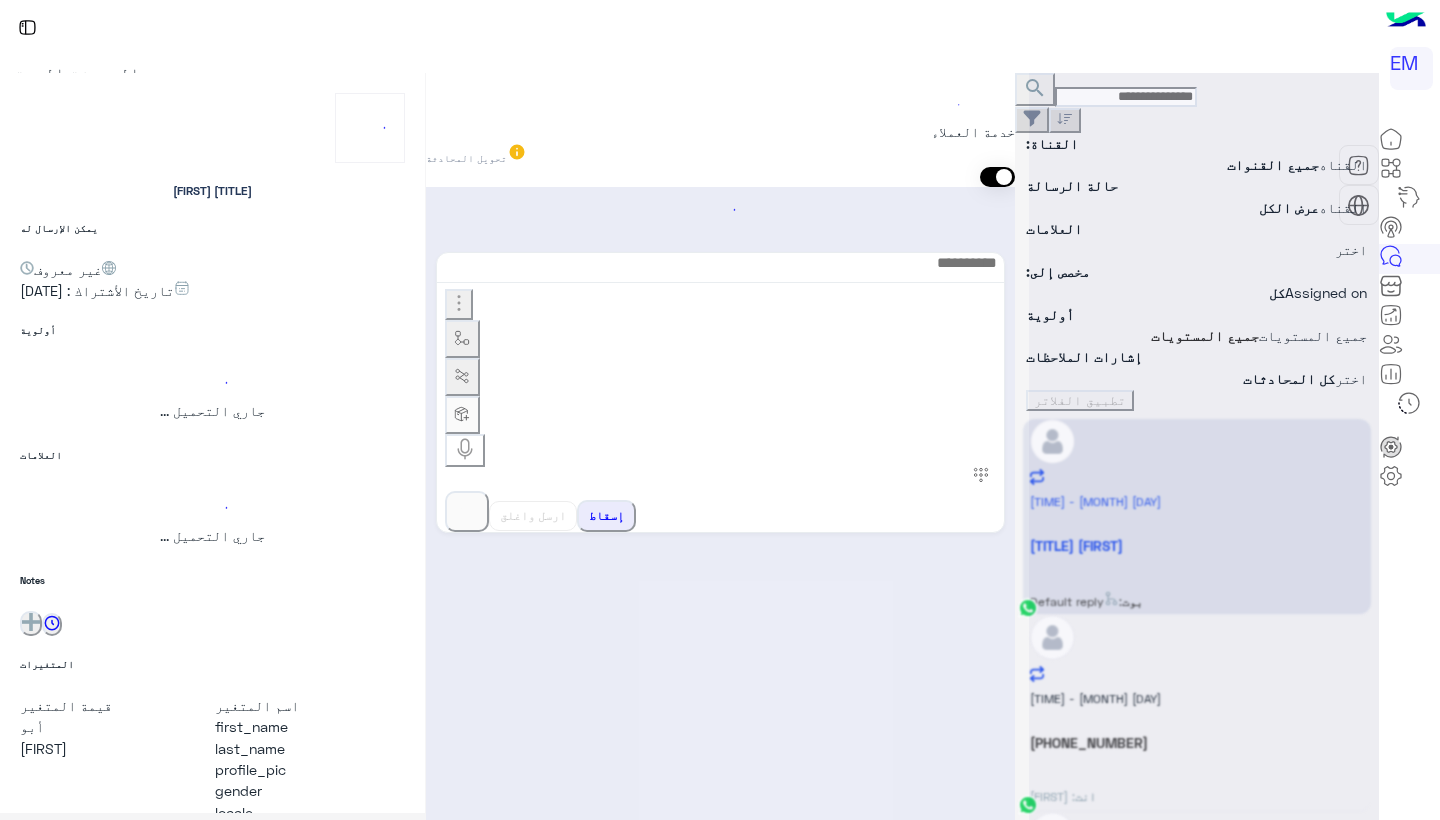 scroll, scrollTop: 0, scrollLeft: 0, axis: both 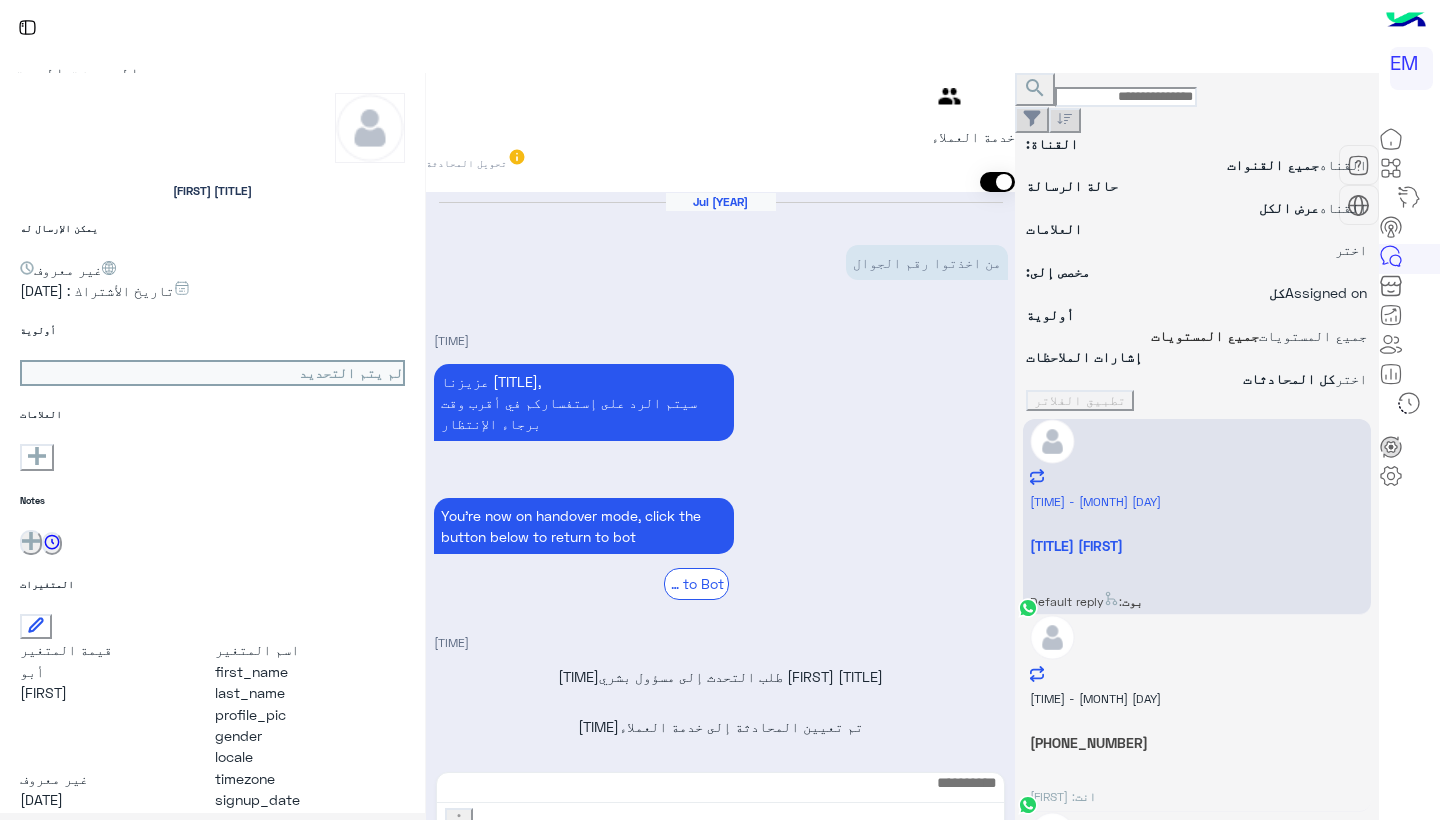 click on "انت  : [FIRST]" at bounding box center (1197, 596) 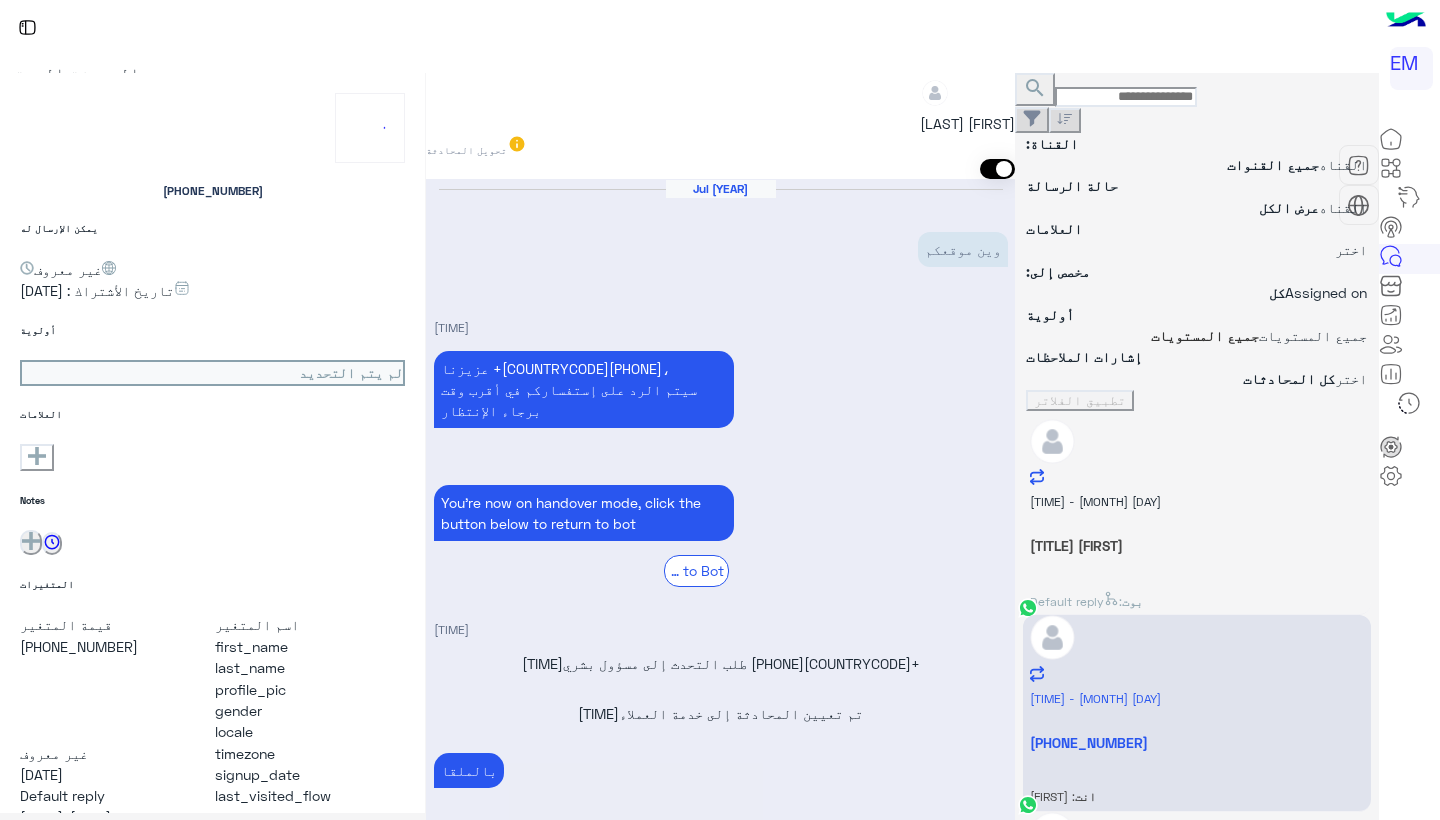 scroll, scrollTop: 68, scrollLeft: 0, axis: vertical 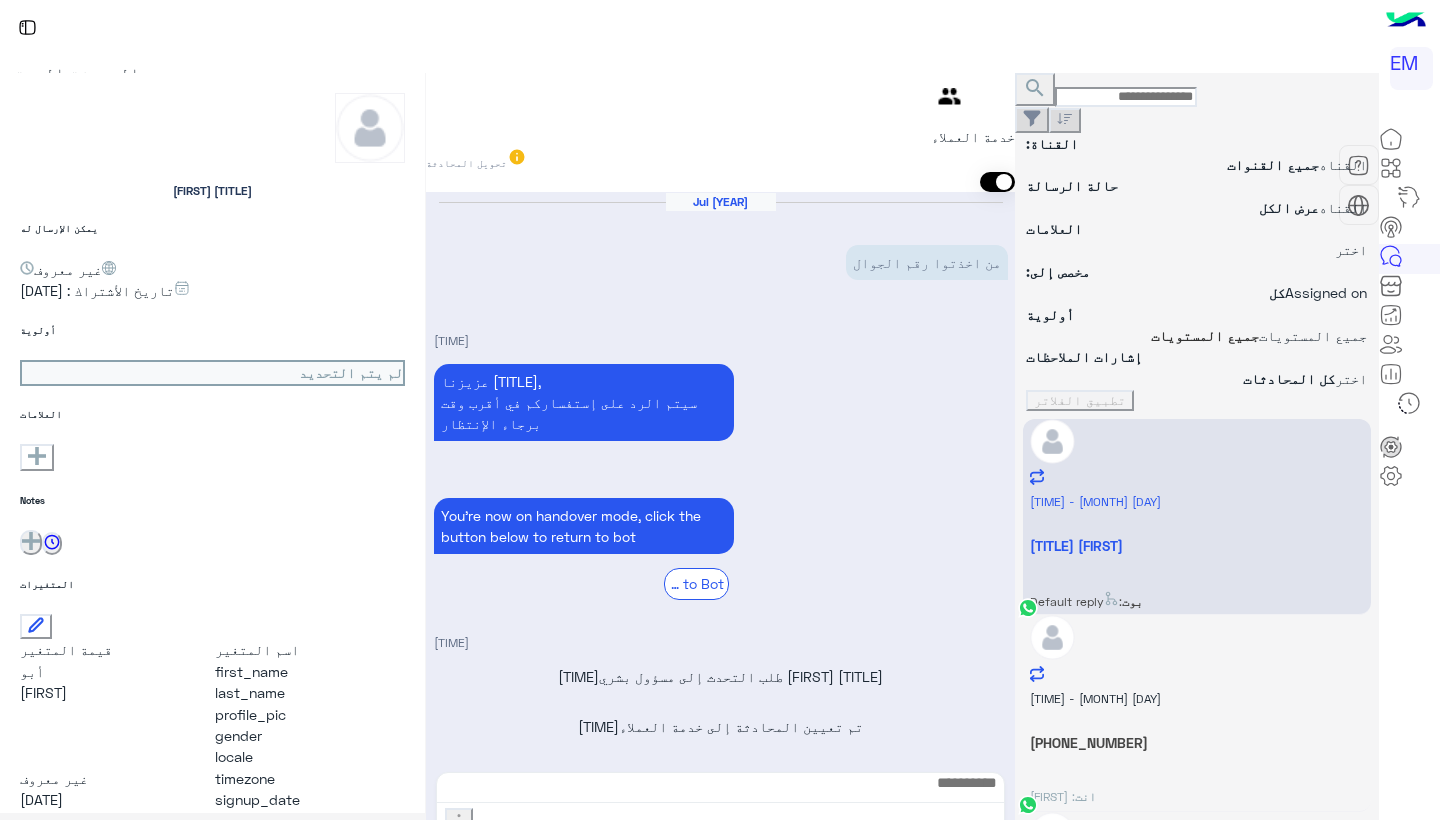 click on "انت" at bounding box center [1085, 796] 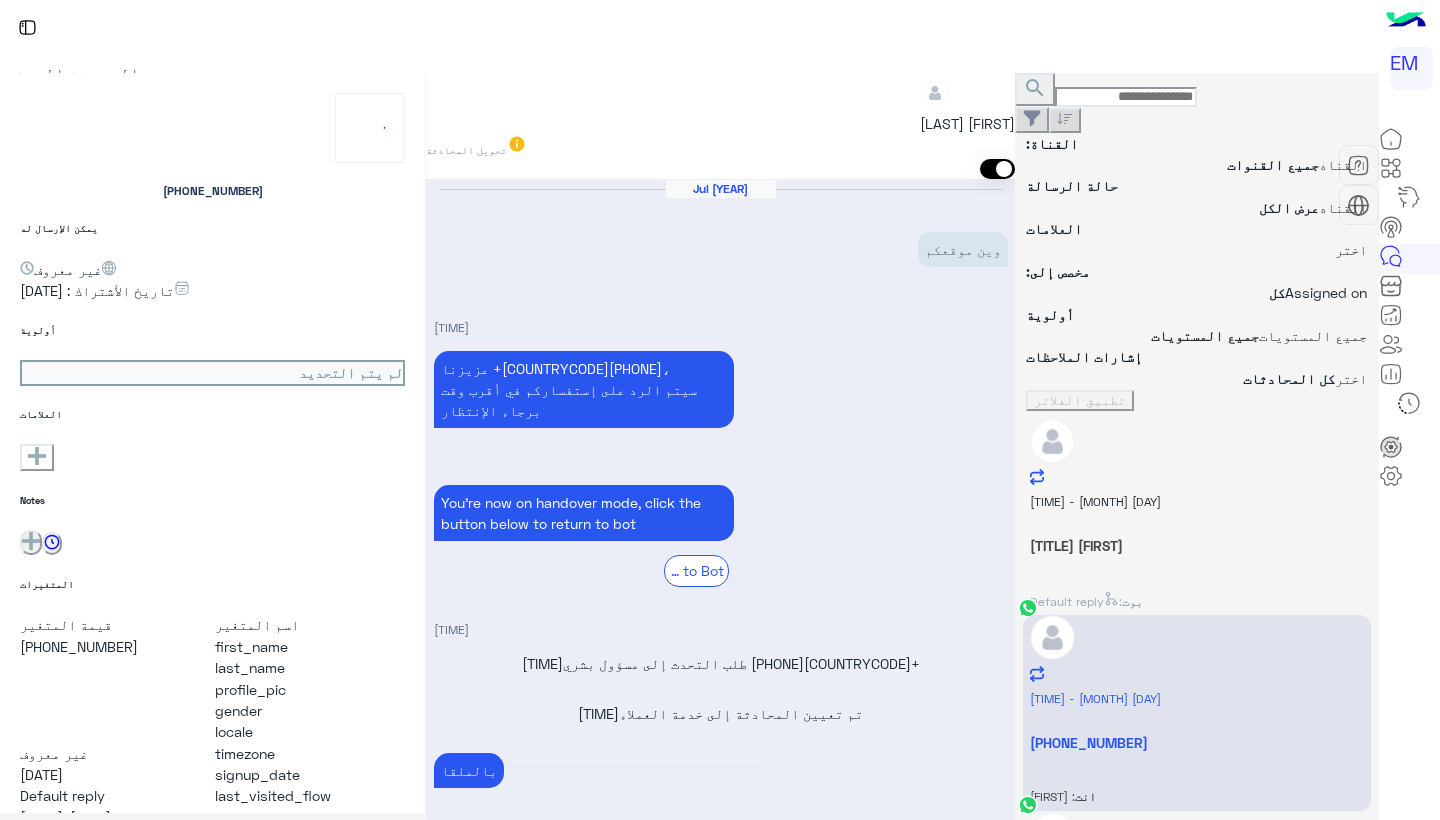 scroll, scrollTop: 68, scrollLeft: 0, axis: vertical 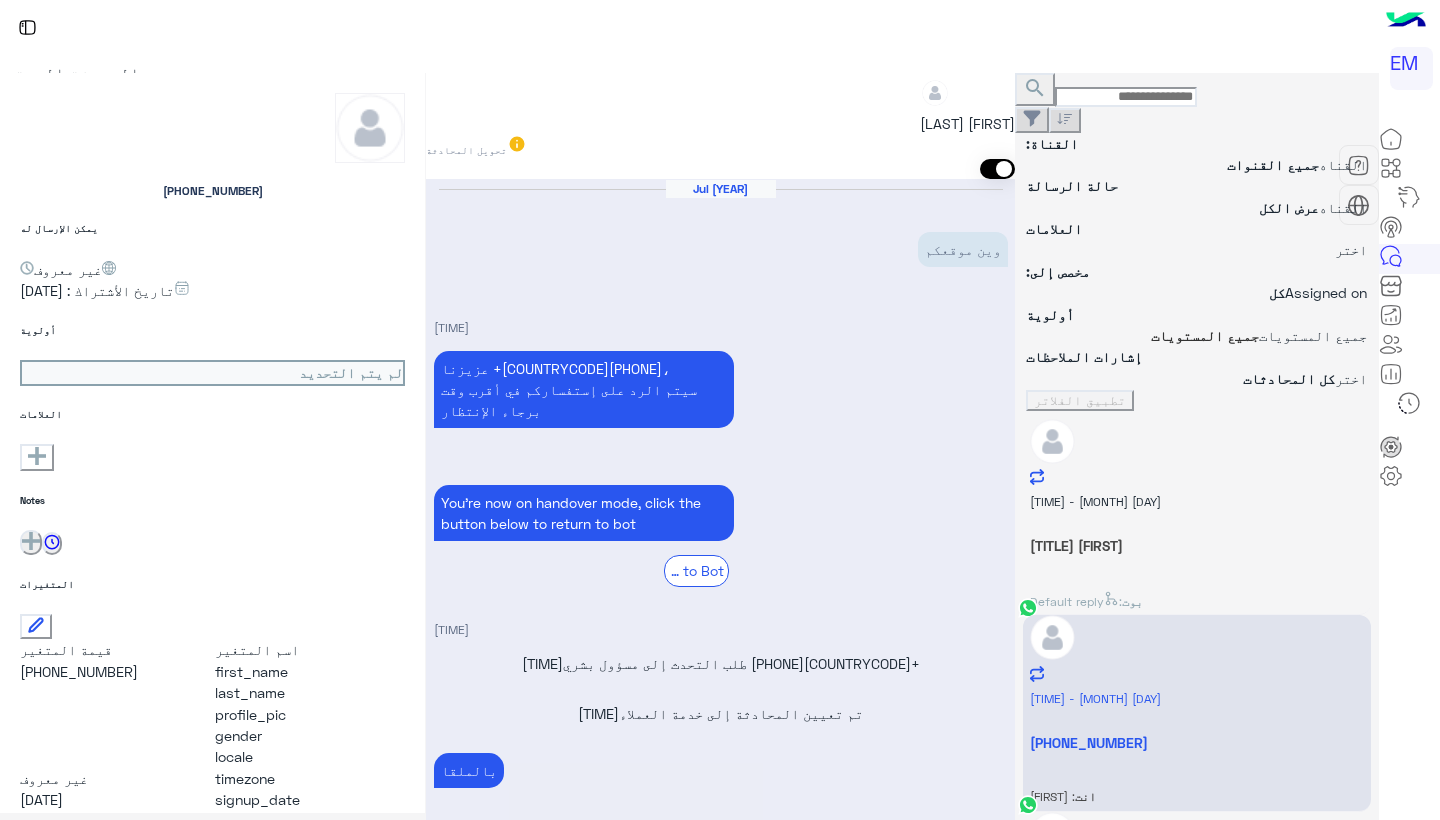 click on "[FIRST]" at bounding box center (464, 1071) 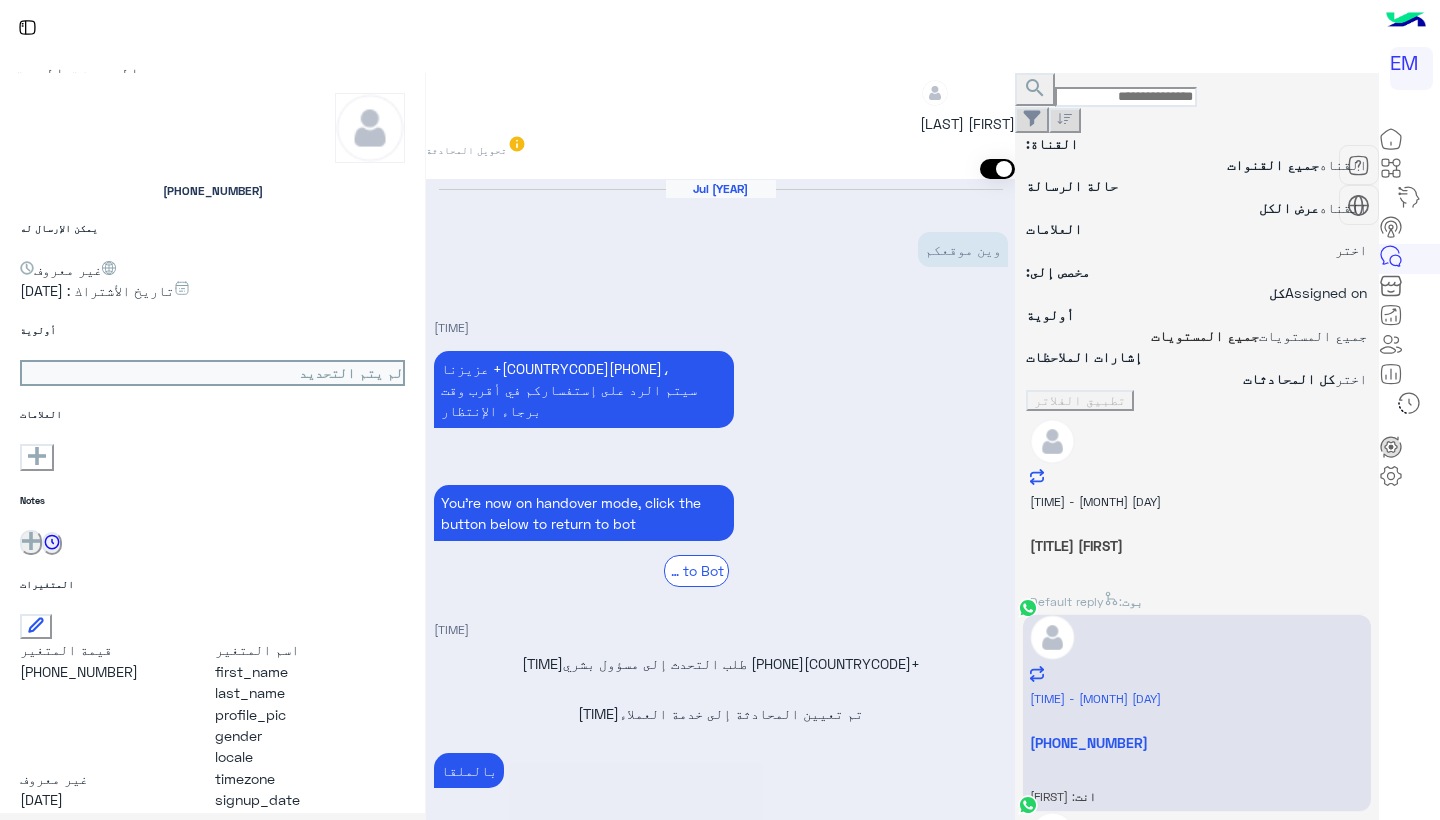 click at bounding box center [446, 1115] 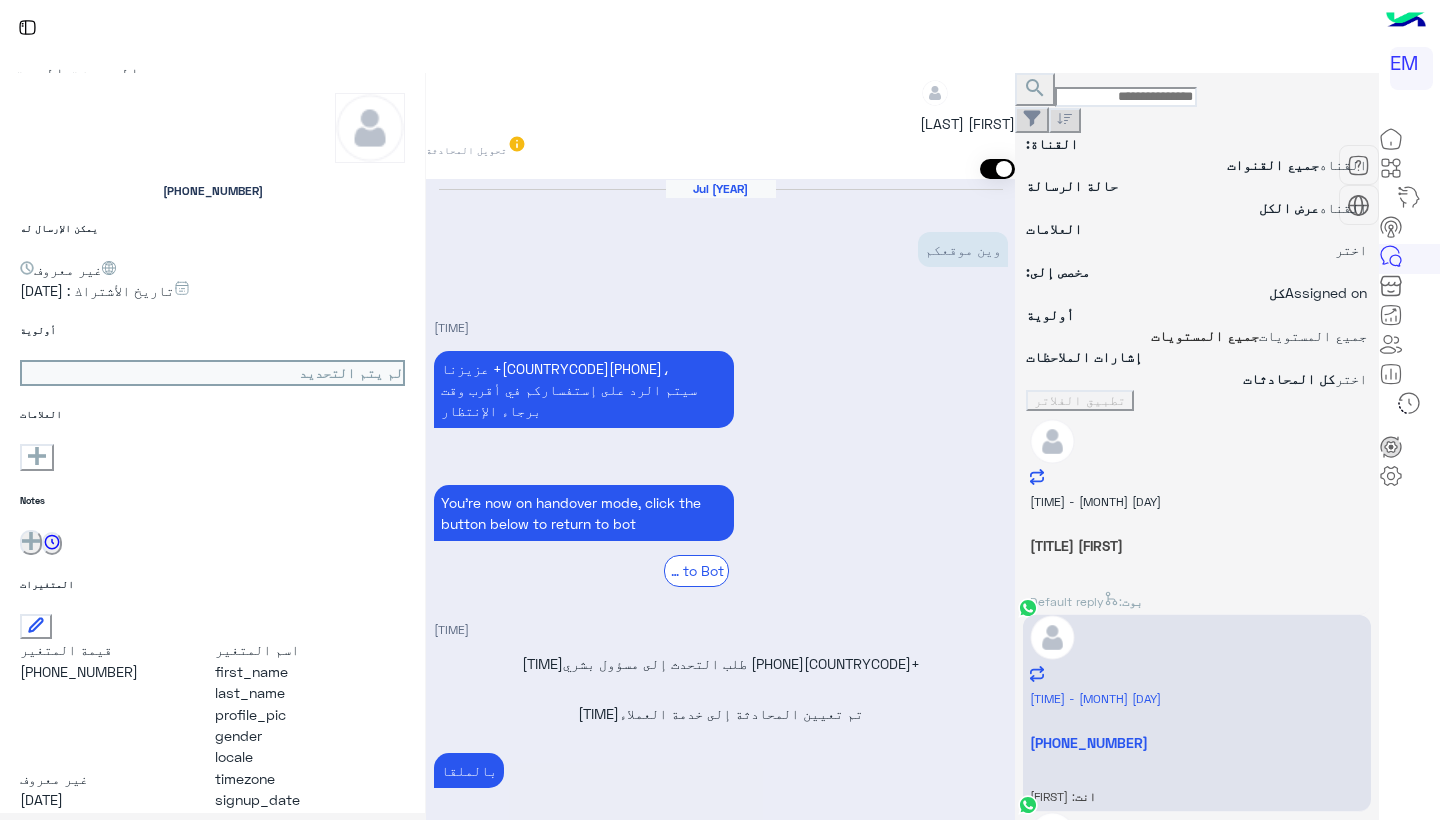 click at bounding box center (448, 1237) 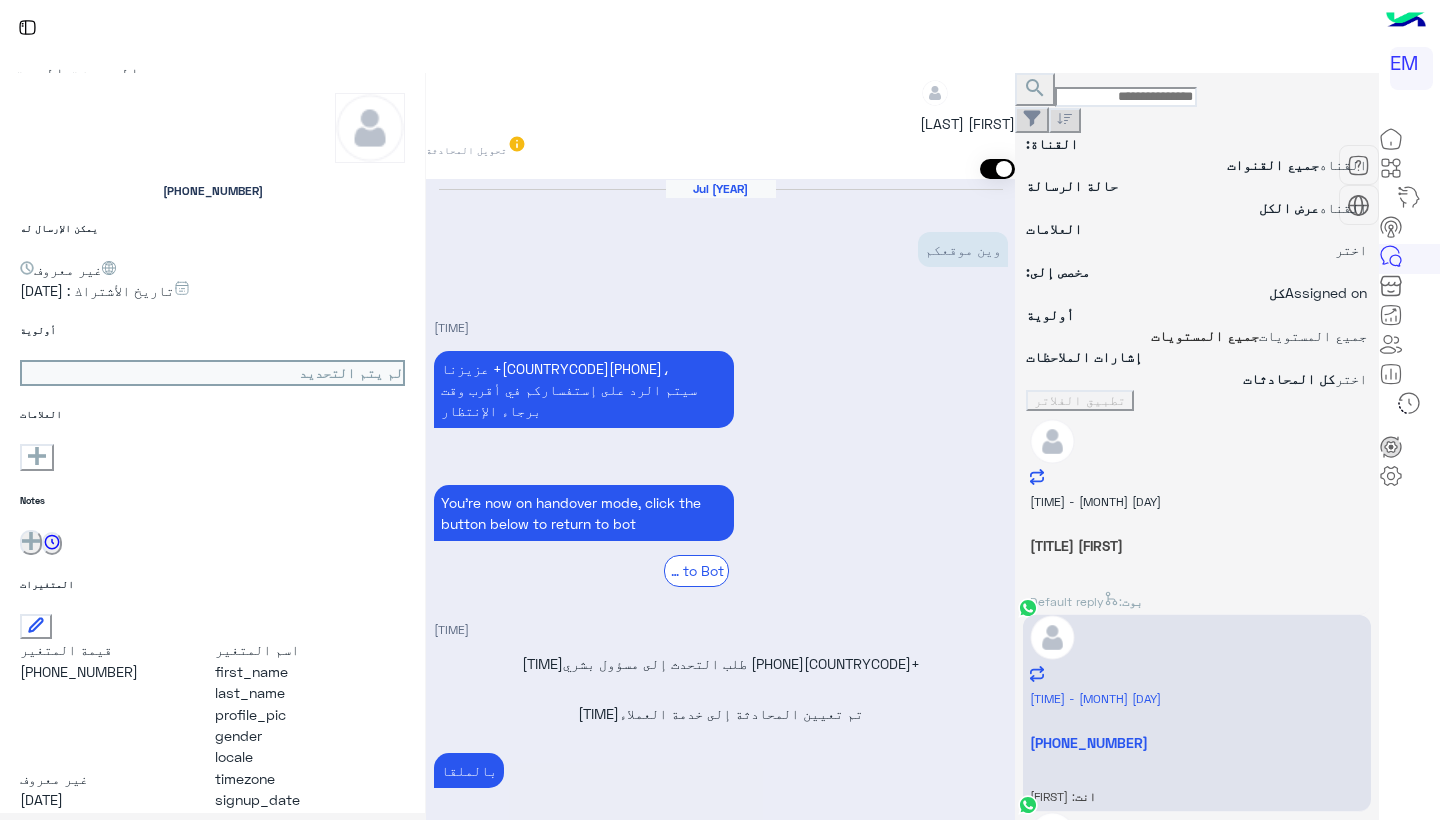 click on "[FIRST]" at bounding box center (464, 1071) 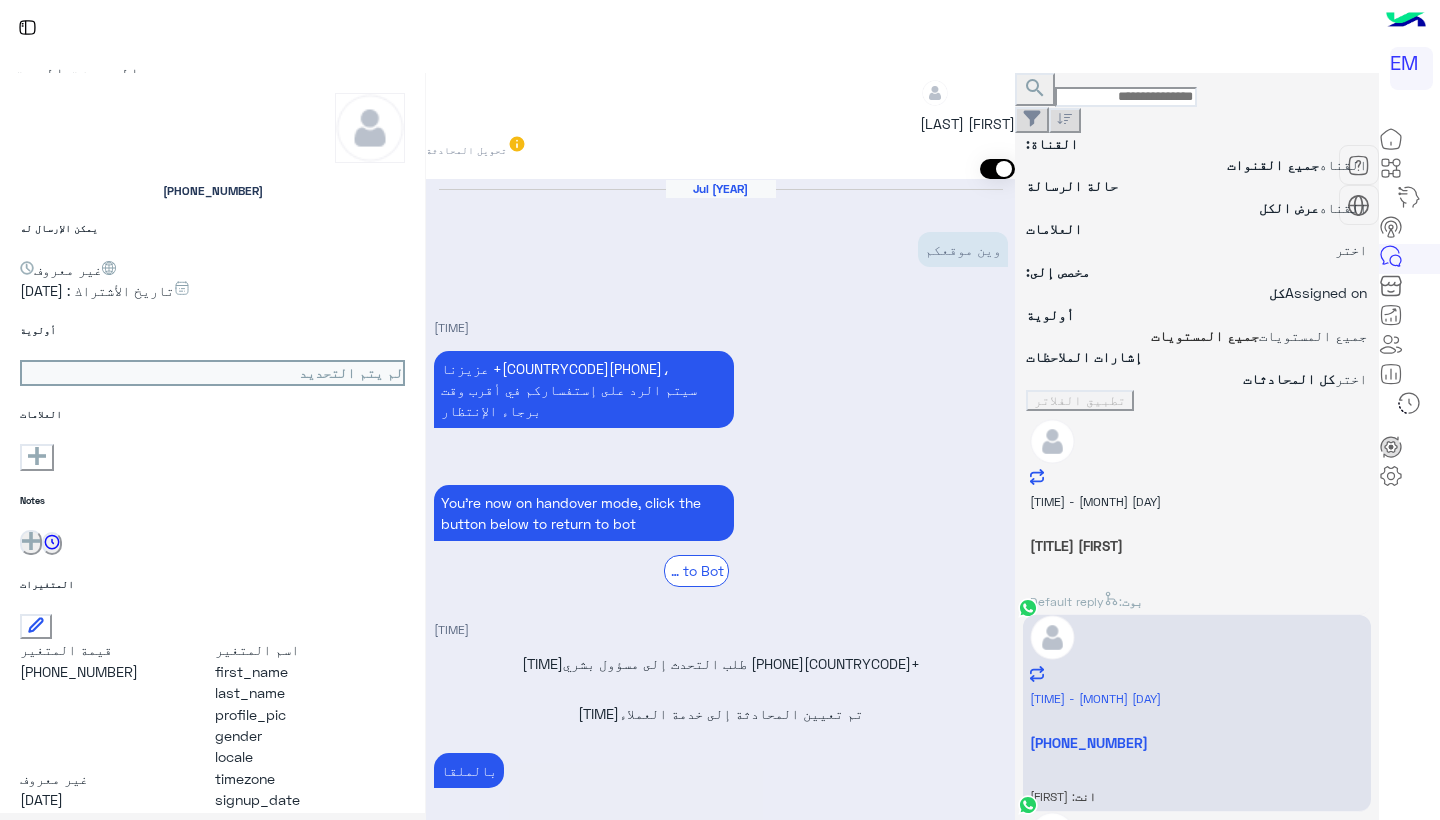 scroll, scrollTop: 0, scrollLeft: 0, axis: both 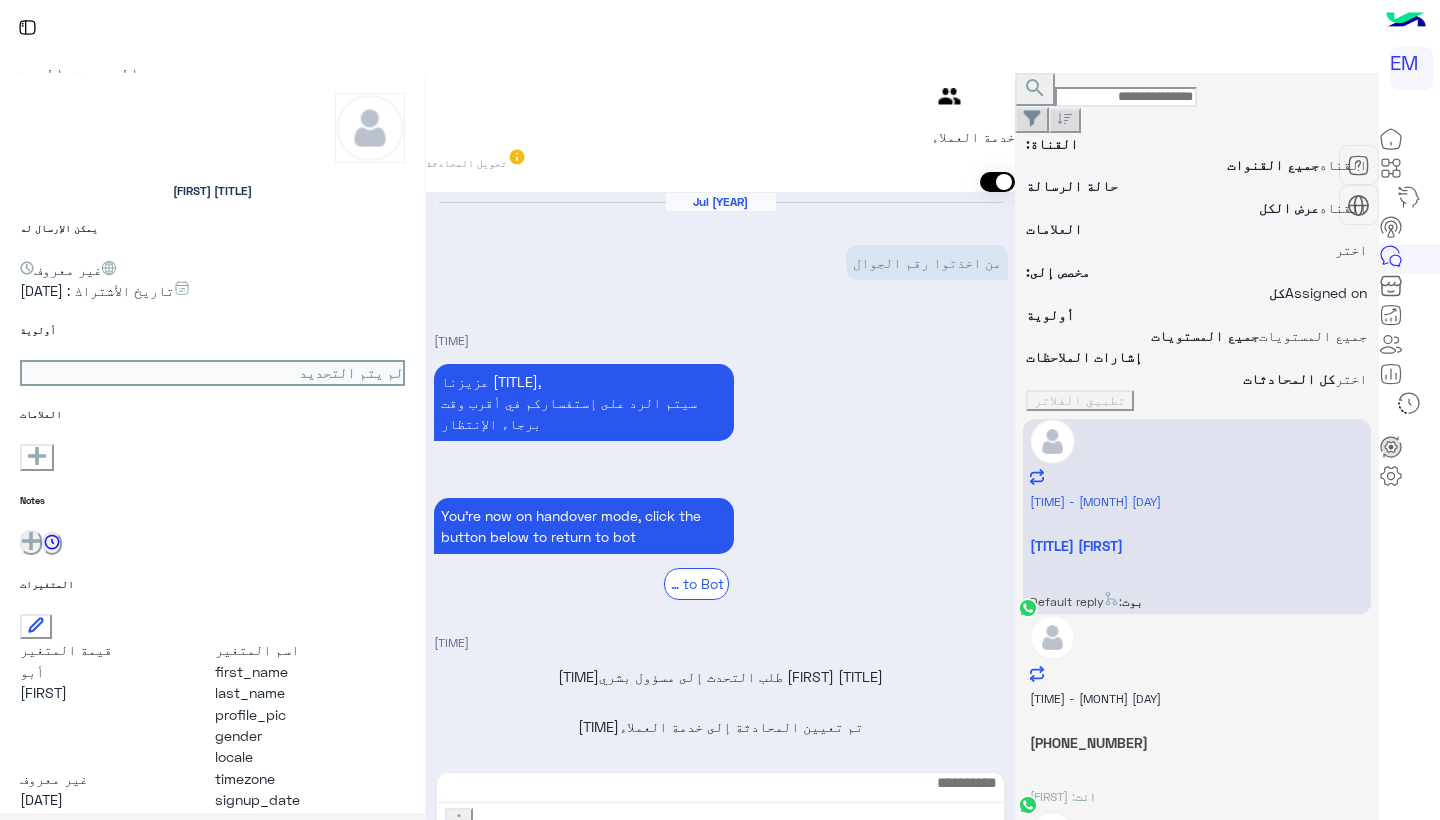 click on "[PHONE_NUMBER]" at bounding box center (1197, 545) 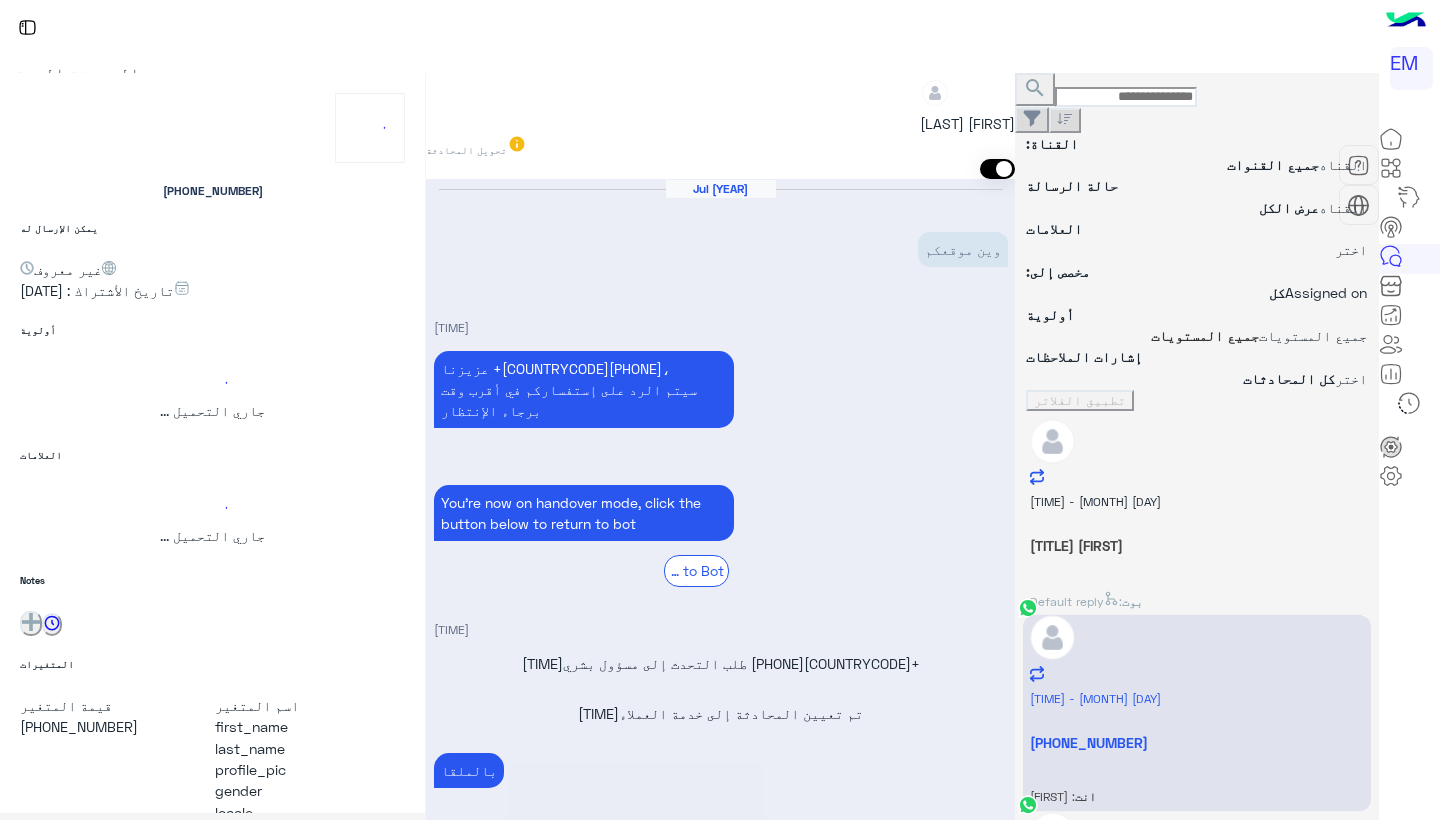 scroll, scrollTop: 68, scrollLeft: 0, axis: vertical 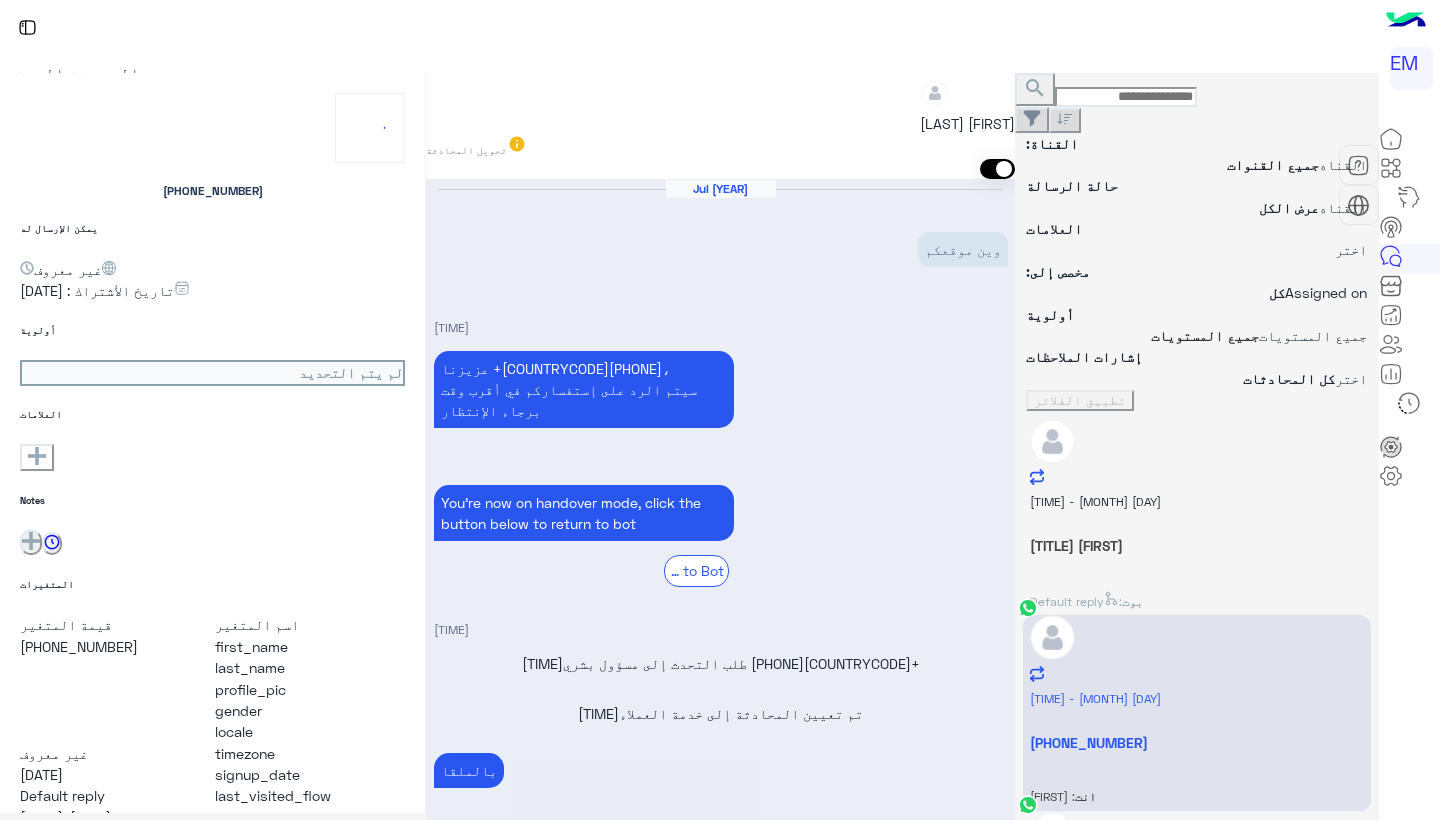 click on "بوت :   Default reply" at bounding box center (1197, 596) 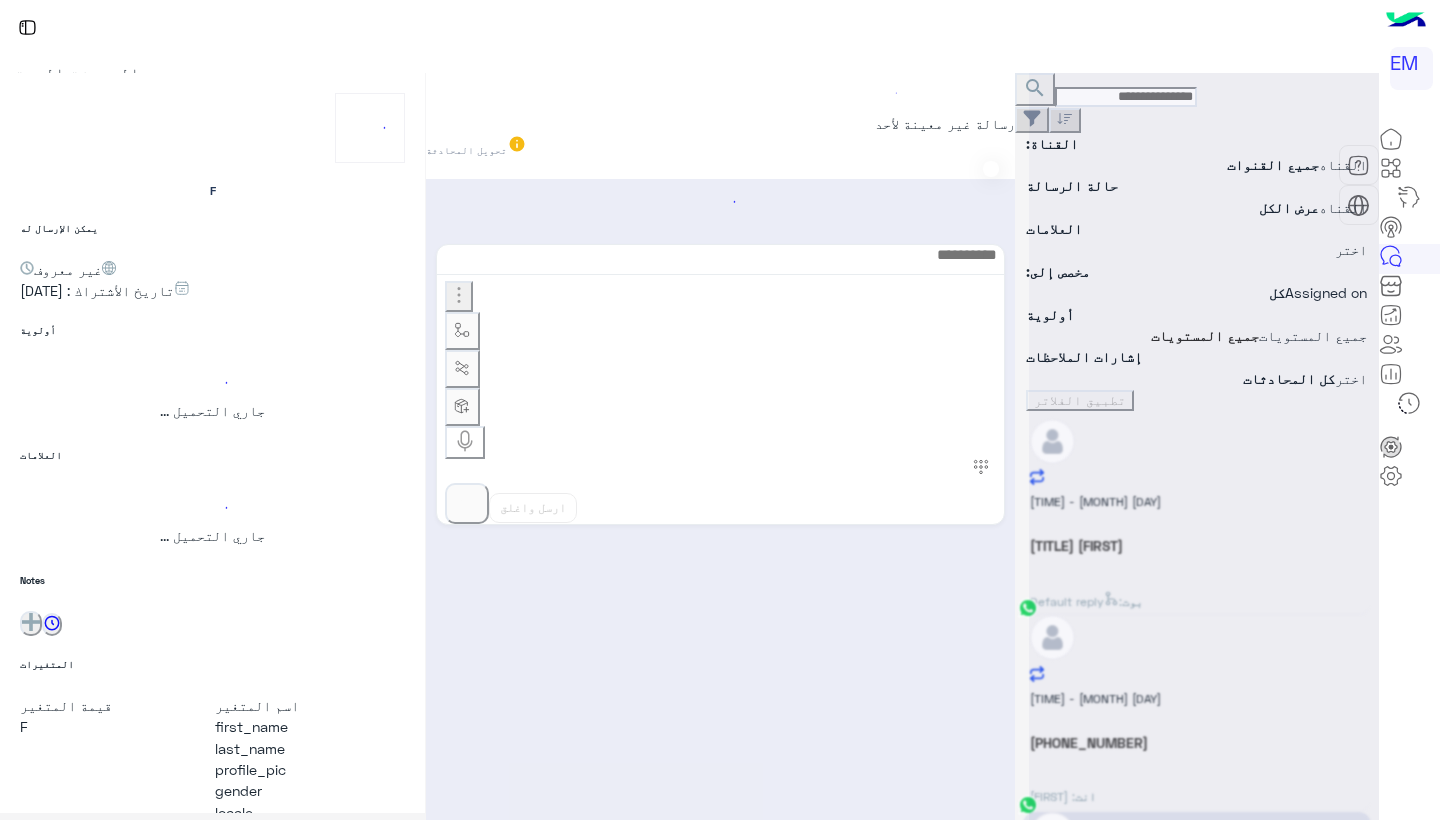 scroll, scrollTop: 0, scrollLeft: 0, axis: both 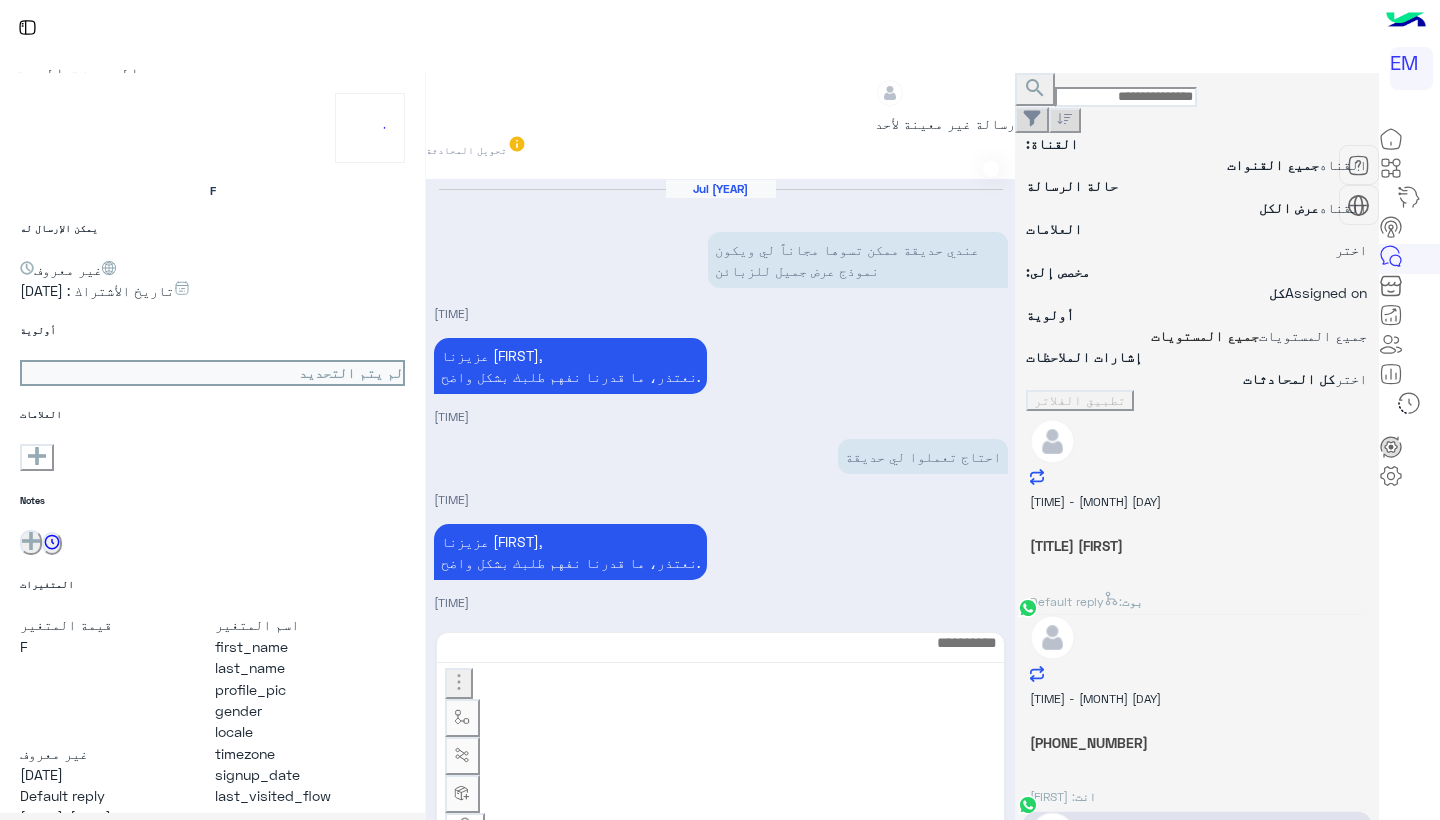 click on "[PHONE_NUMBER]" at bounding box center [1197, 545] 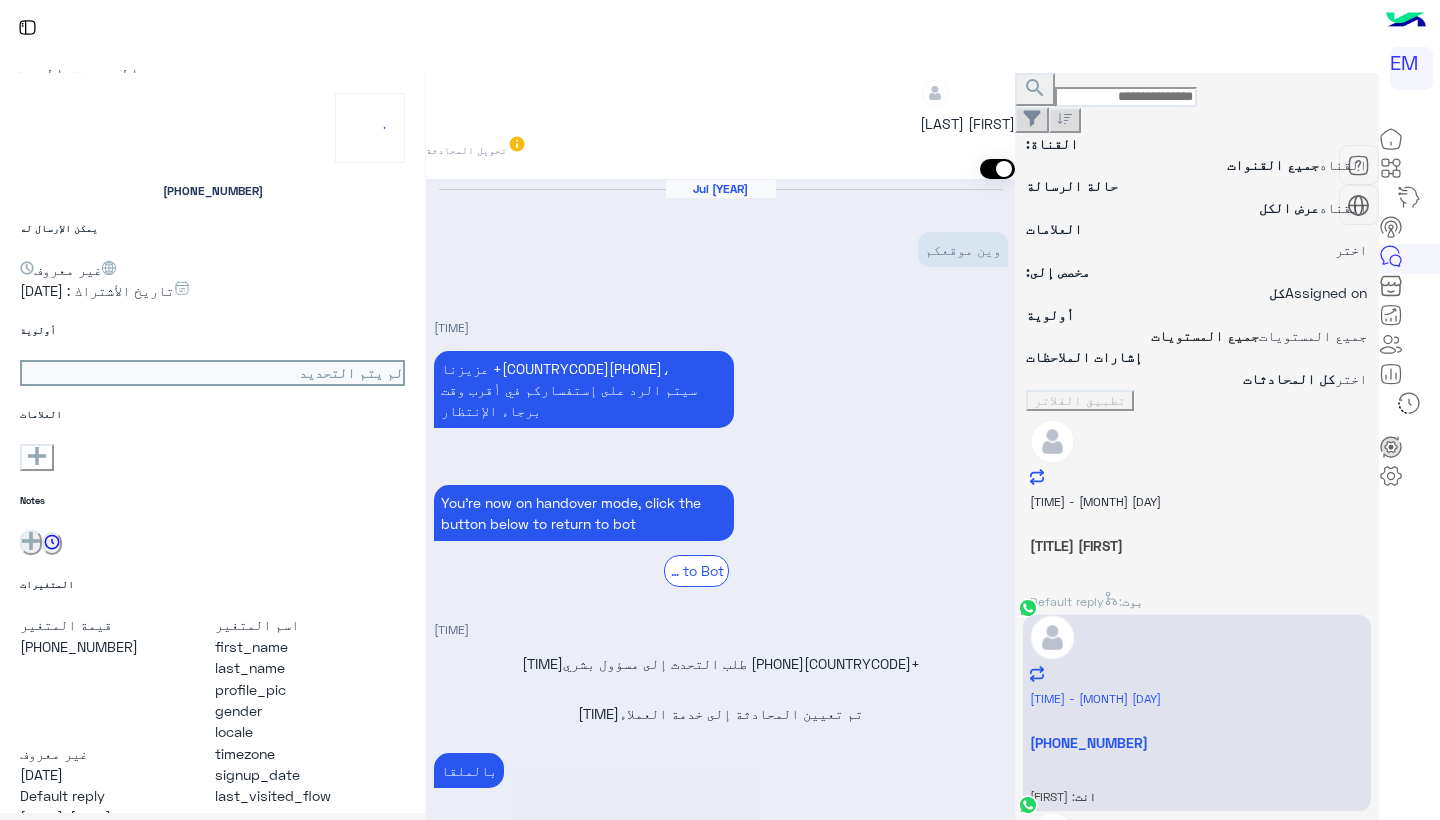 scroll, scrollTop: 68, scrollLeft: 0, axis: vertical 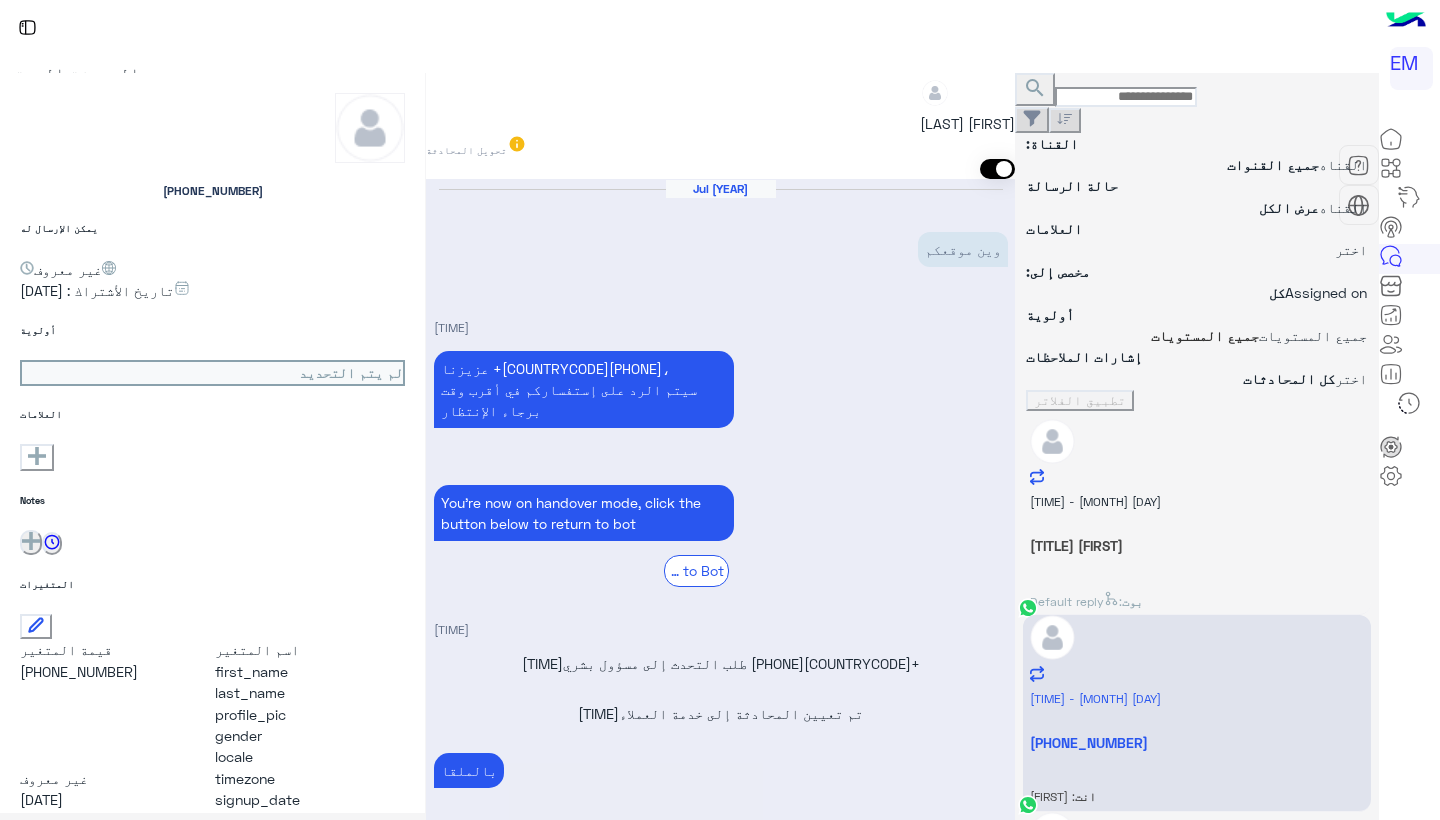 click on ":   Default reply" at bounding box center (1076, 601) 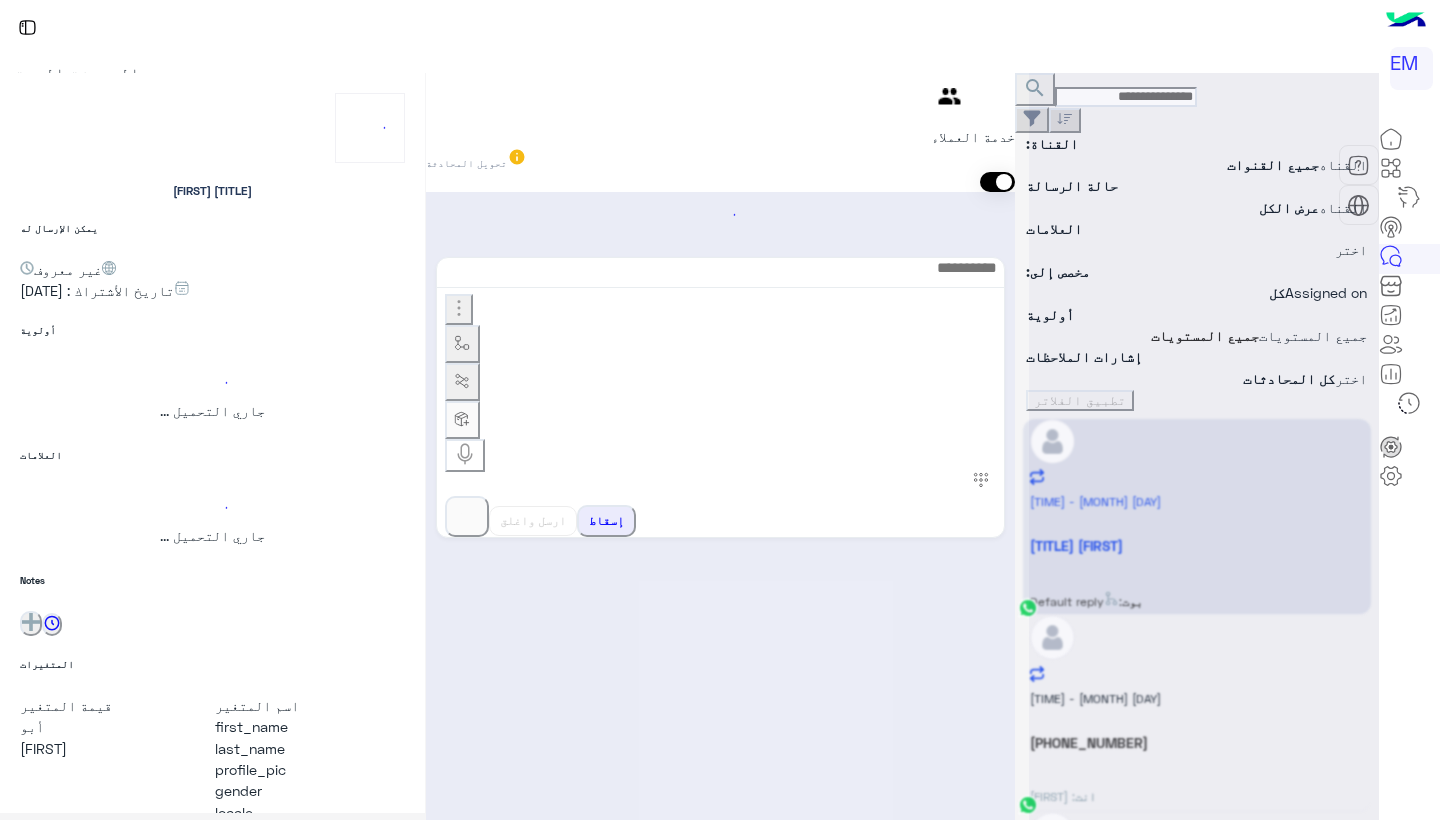 scroll, scrollTop: 0, scrollLeft: 0, axis: both 